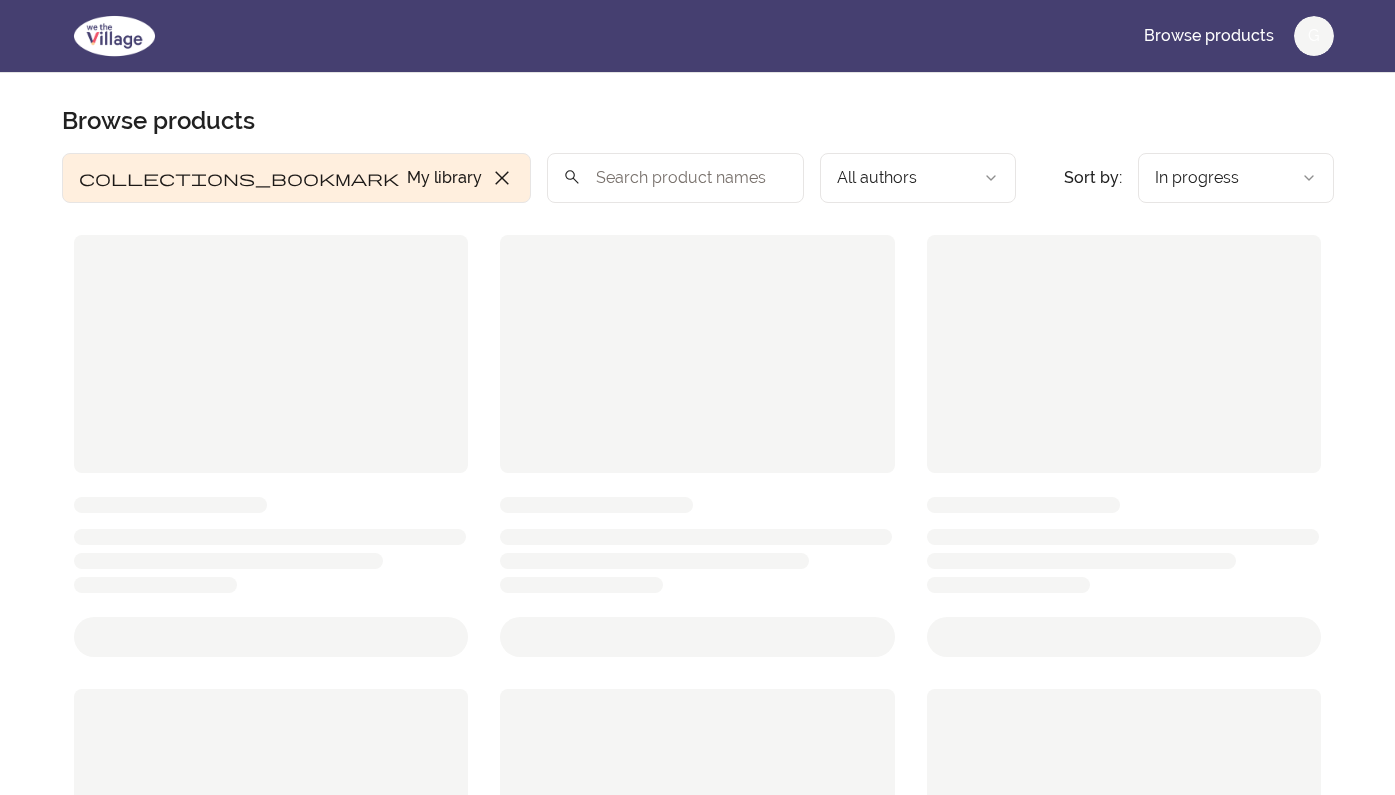 scroll, scrollTop: 0, scrollLeft: 0, axis: both 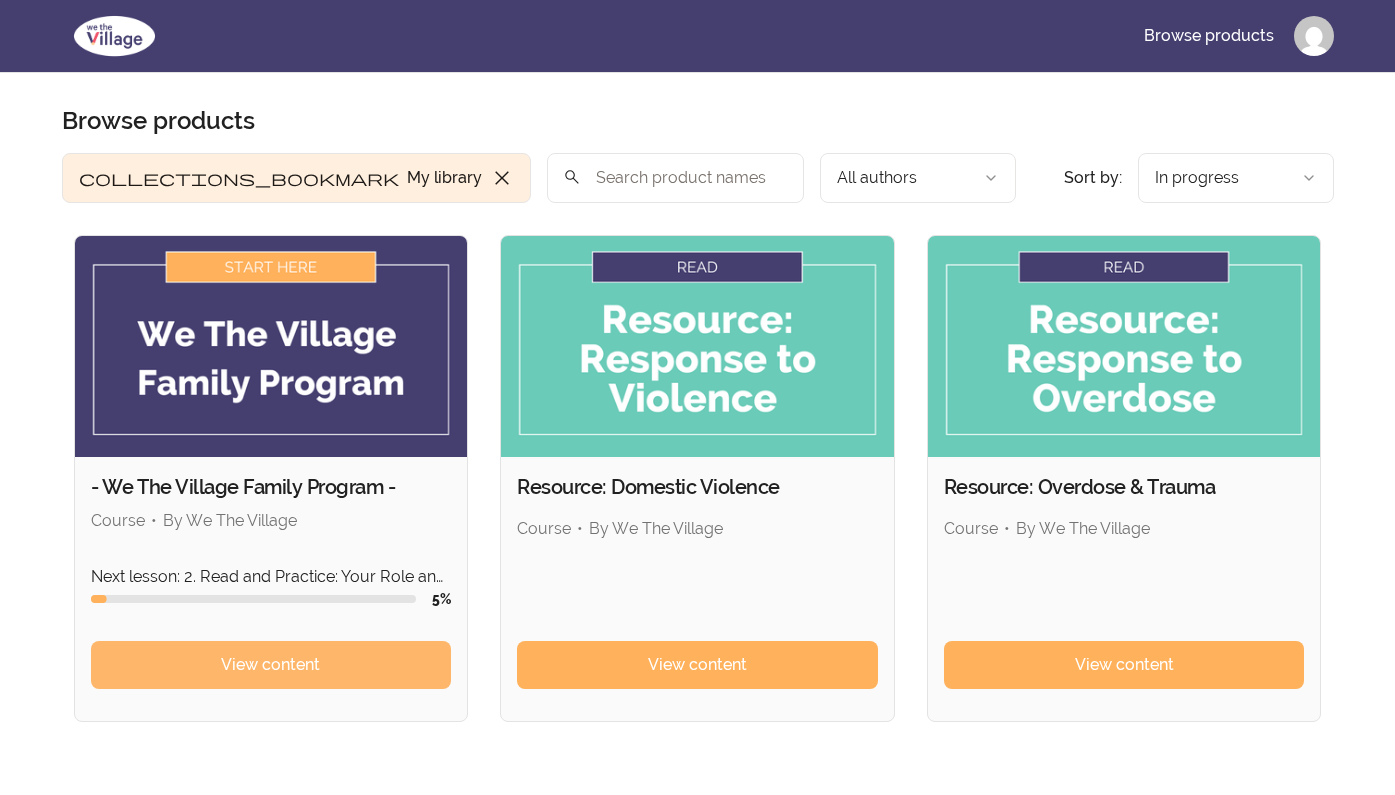 click on "View content" at bounding box center [270, 665] 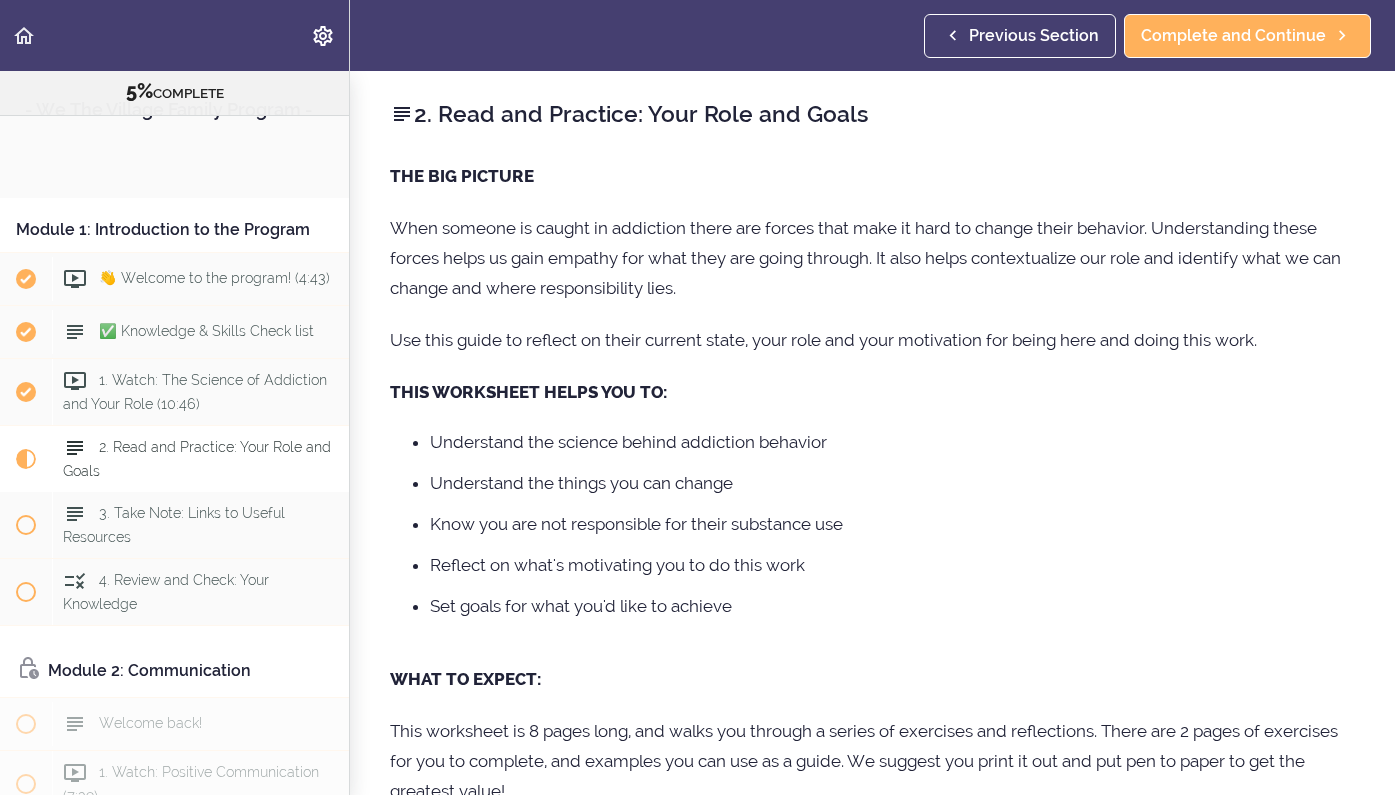 scroll, scrollTop: 0, scrollLeft: 0, axis: both 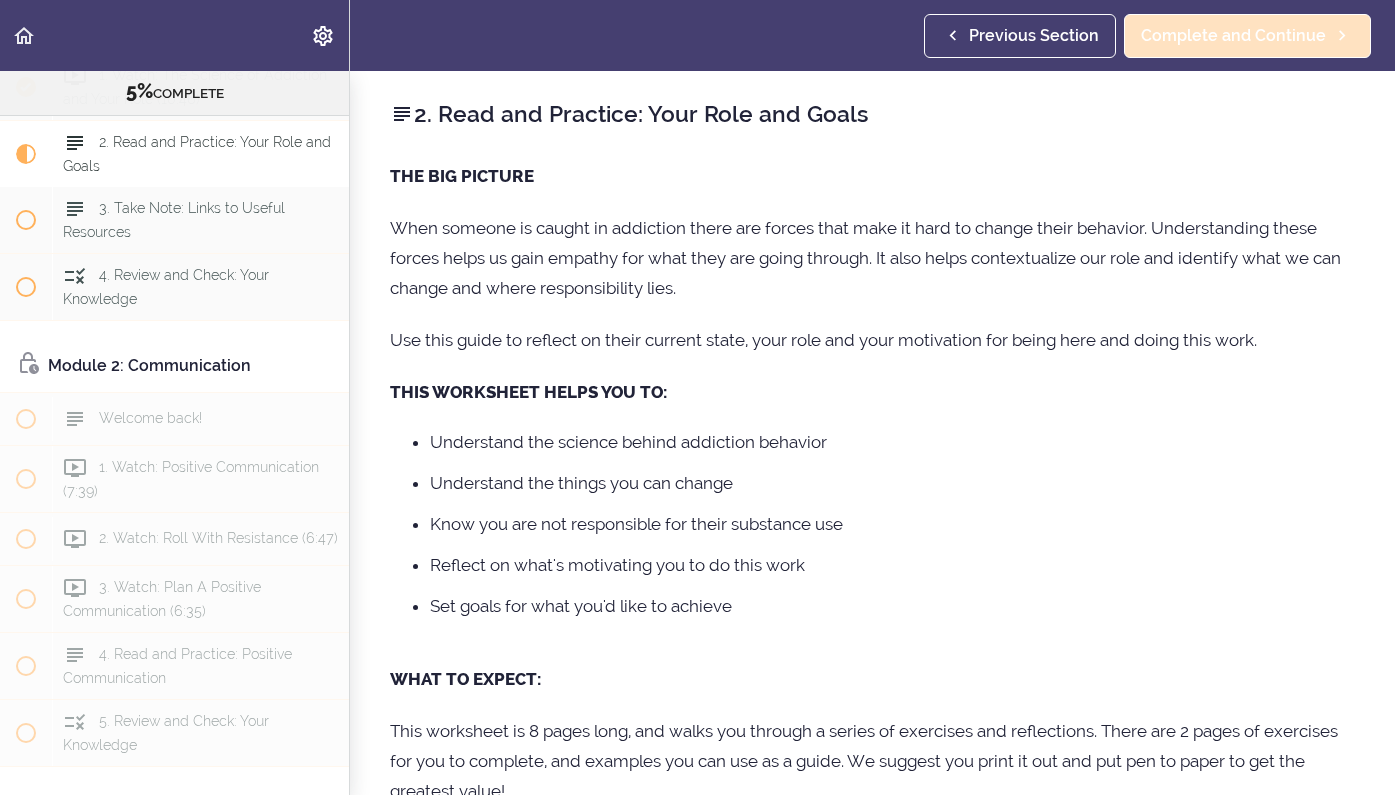 click on "Complete and Continue" at bounding box center (1233, 36) 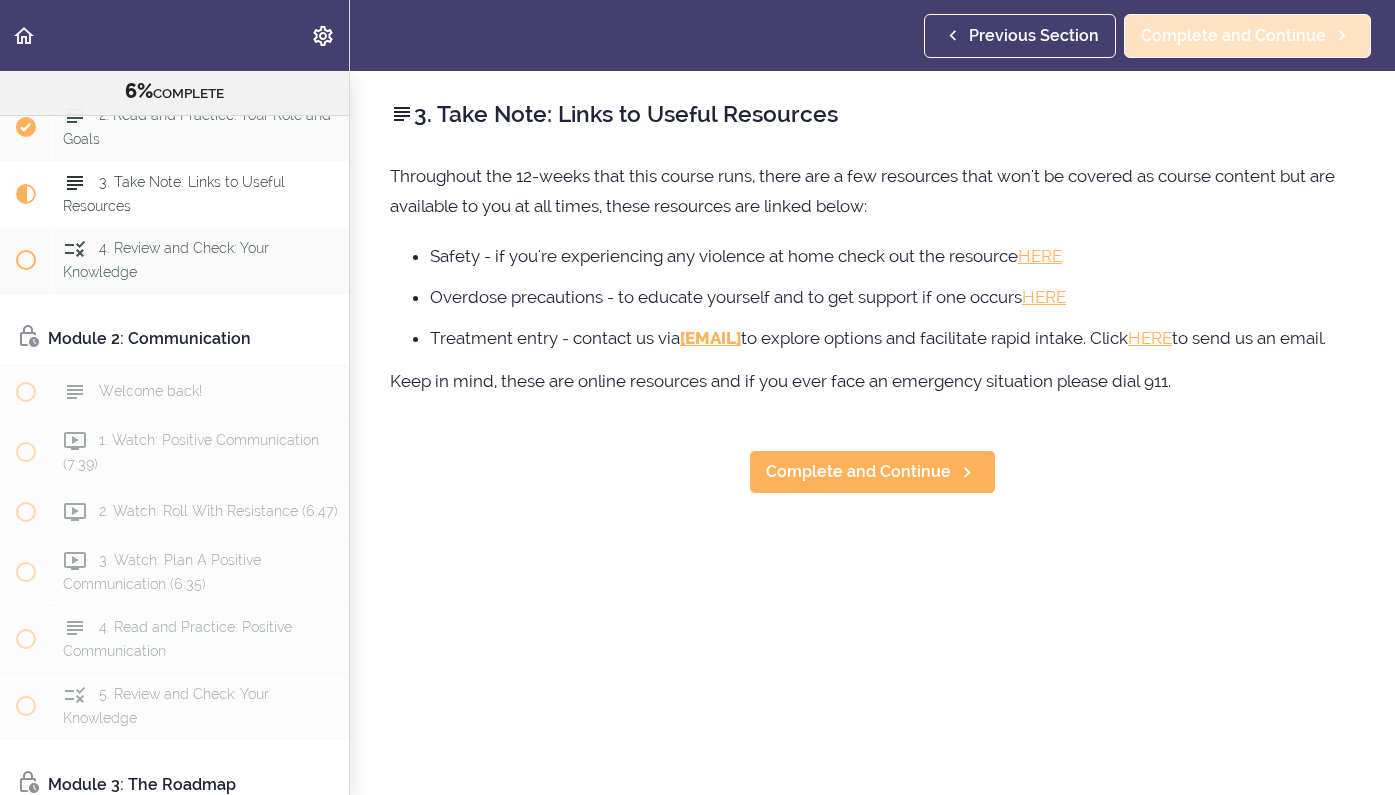 scroll, scrollTop: 347, scrollLeft: 0, axis: vertical 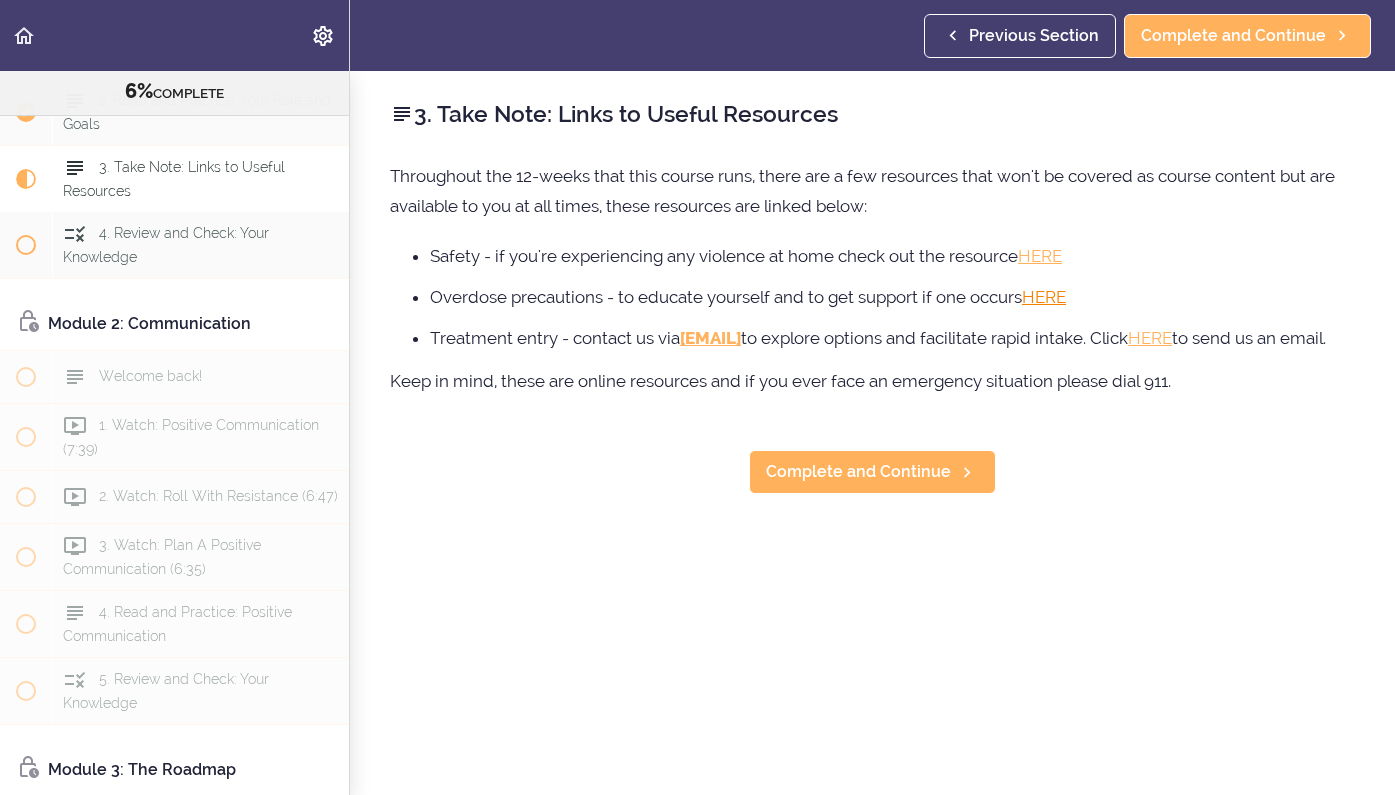 click on "HERE" at bounding box center (1044, 297) 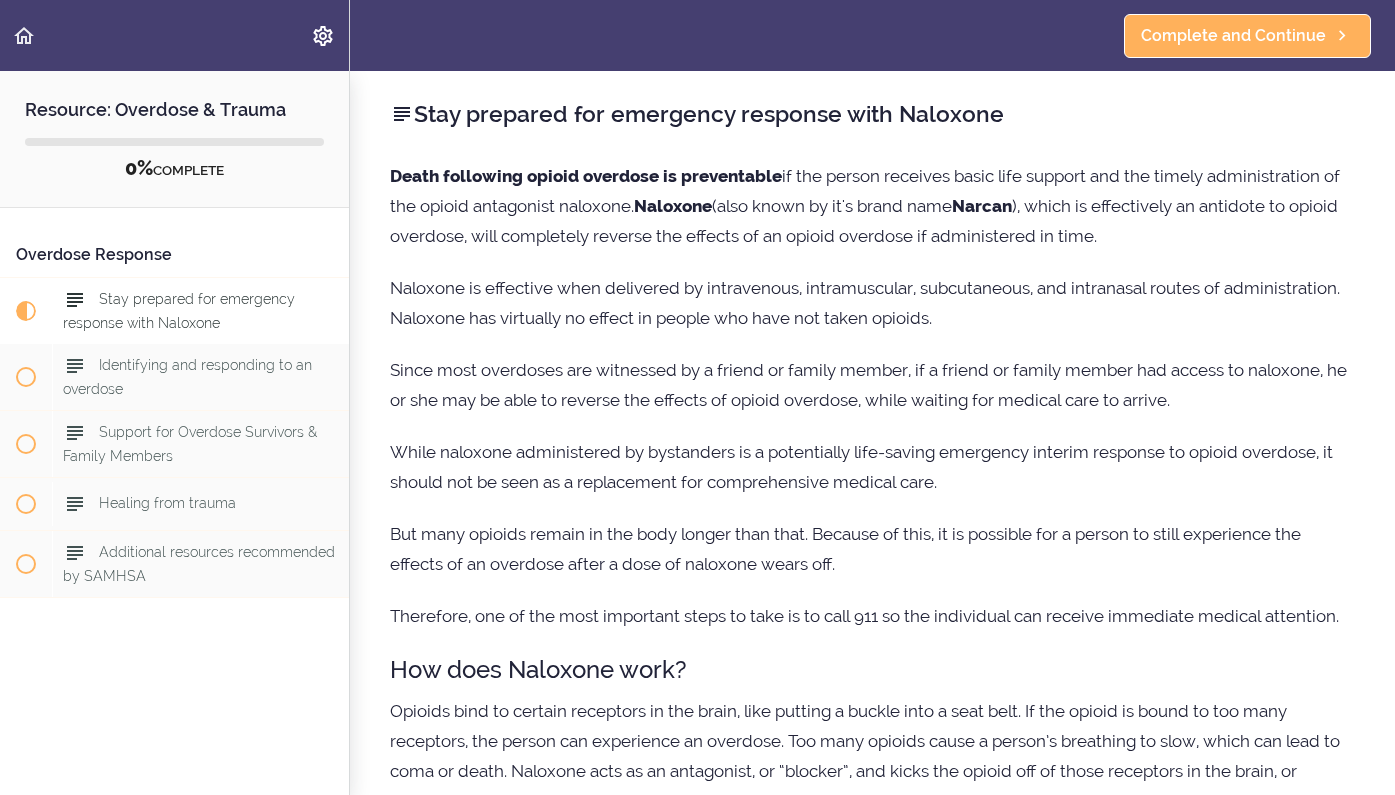 scroll, scrollTop: 0, scrollLeft: 0, axis: both 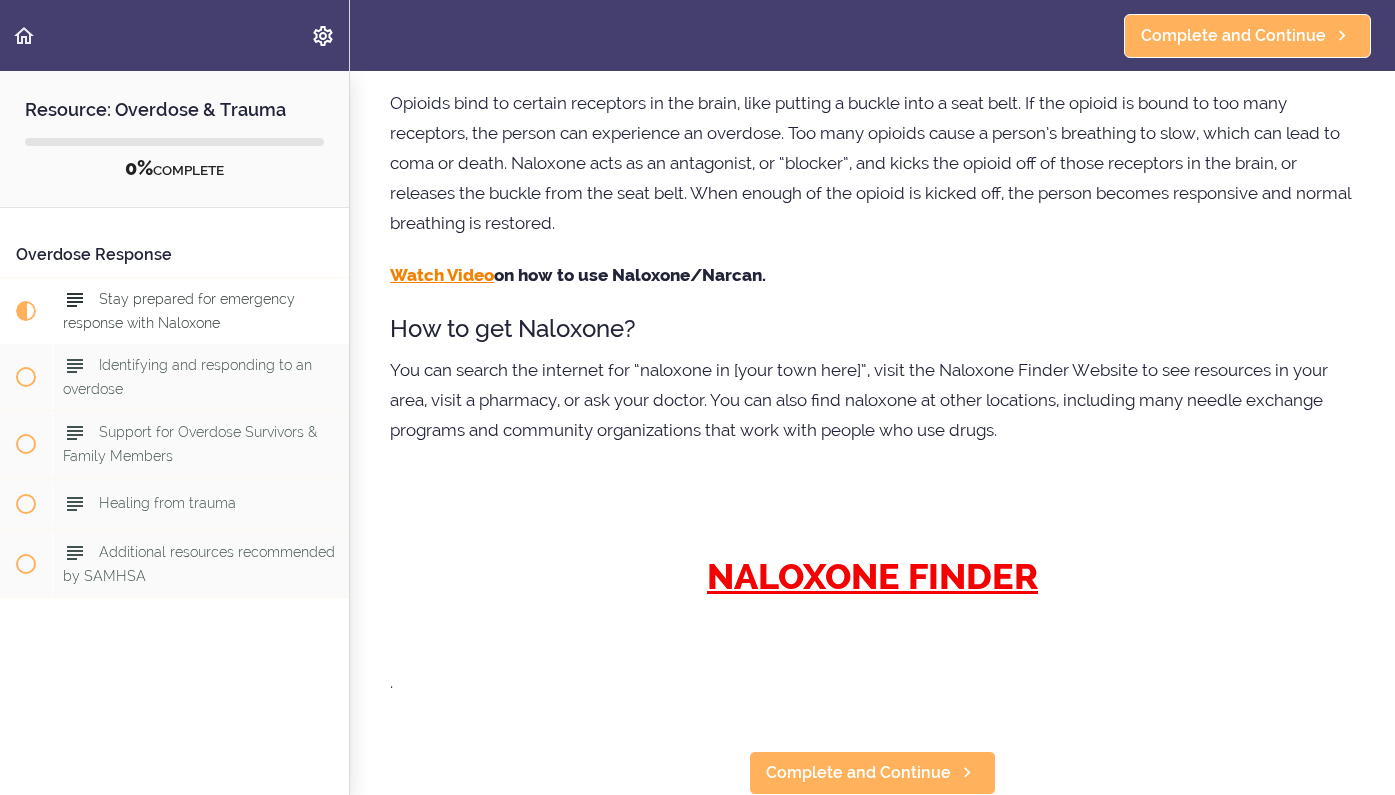 click on "Watch Video" at bounding box center [442, 275] 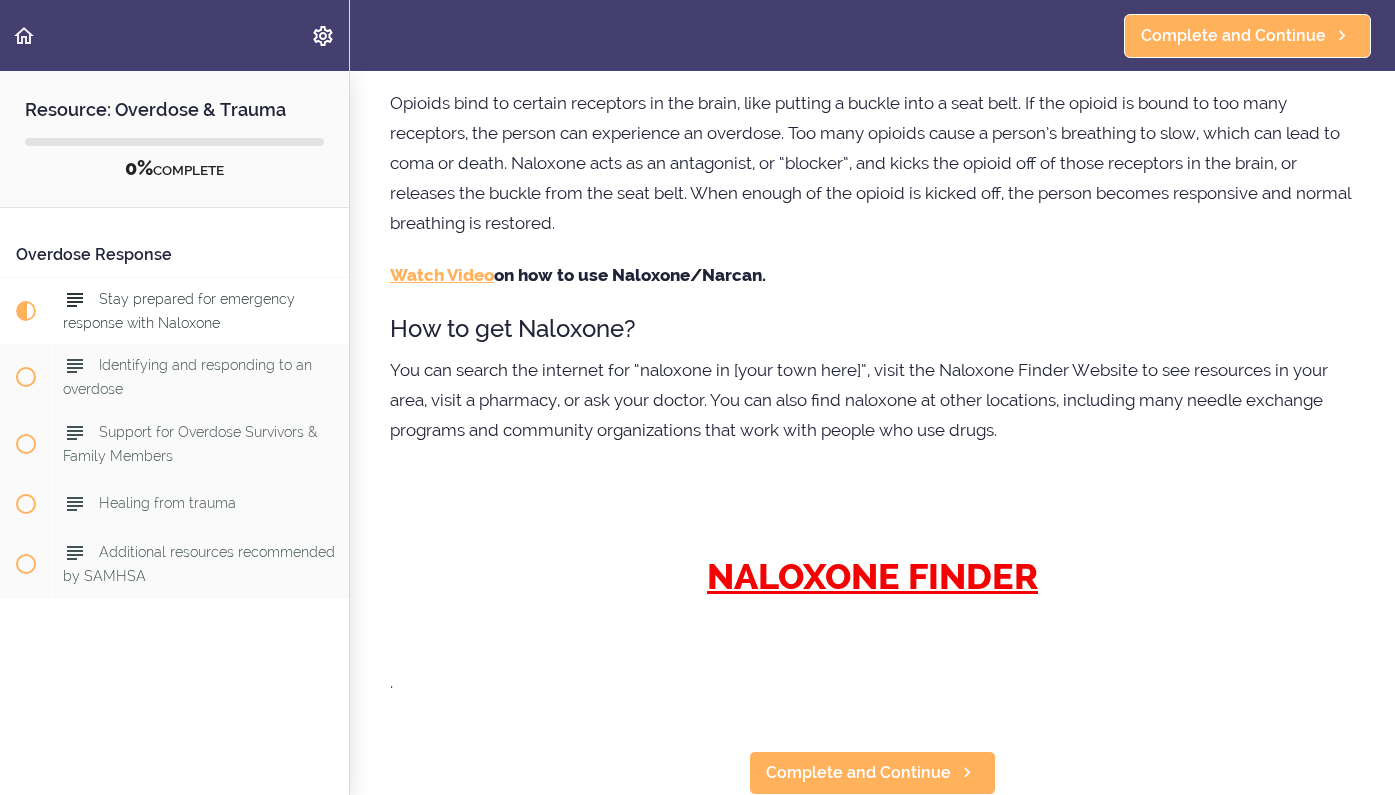 scroll, scrollTop: 667, scrollLeft: 0, axis: vertical 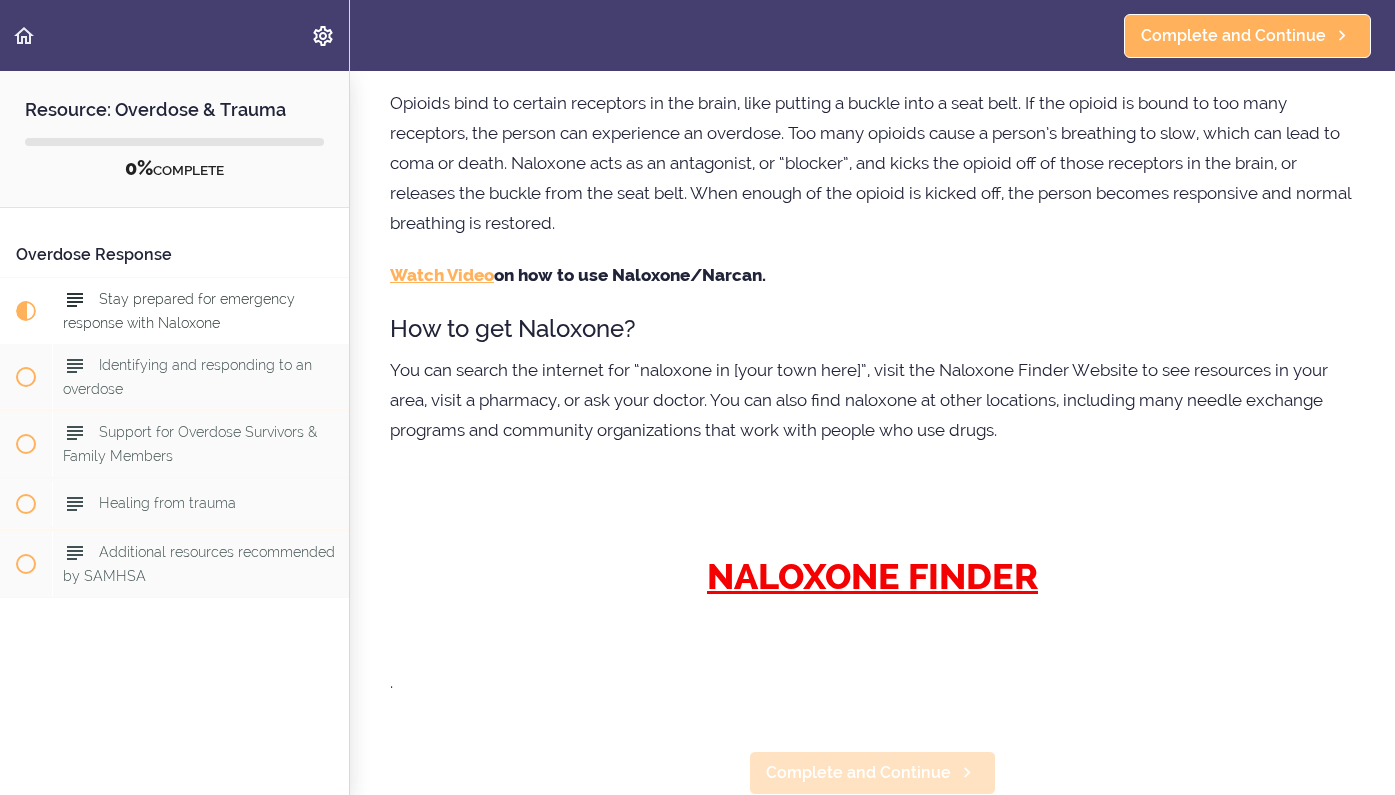 click on "Complete and Continue" at bounding box center [858, 773] 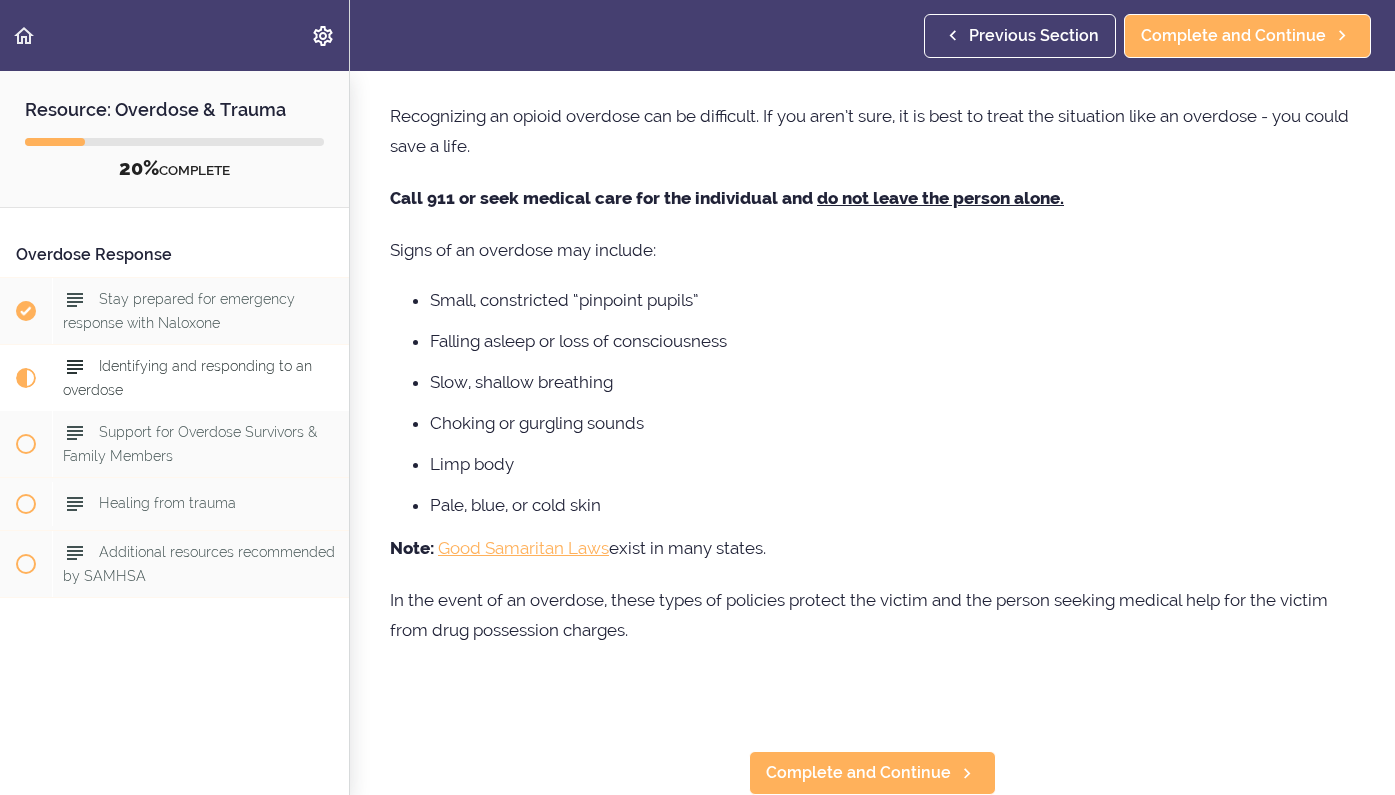 scroll, scrollTop: 60, scrollLeft: 0, axis: vertical 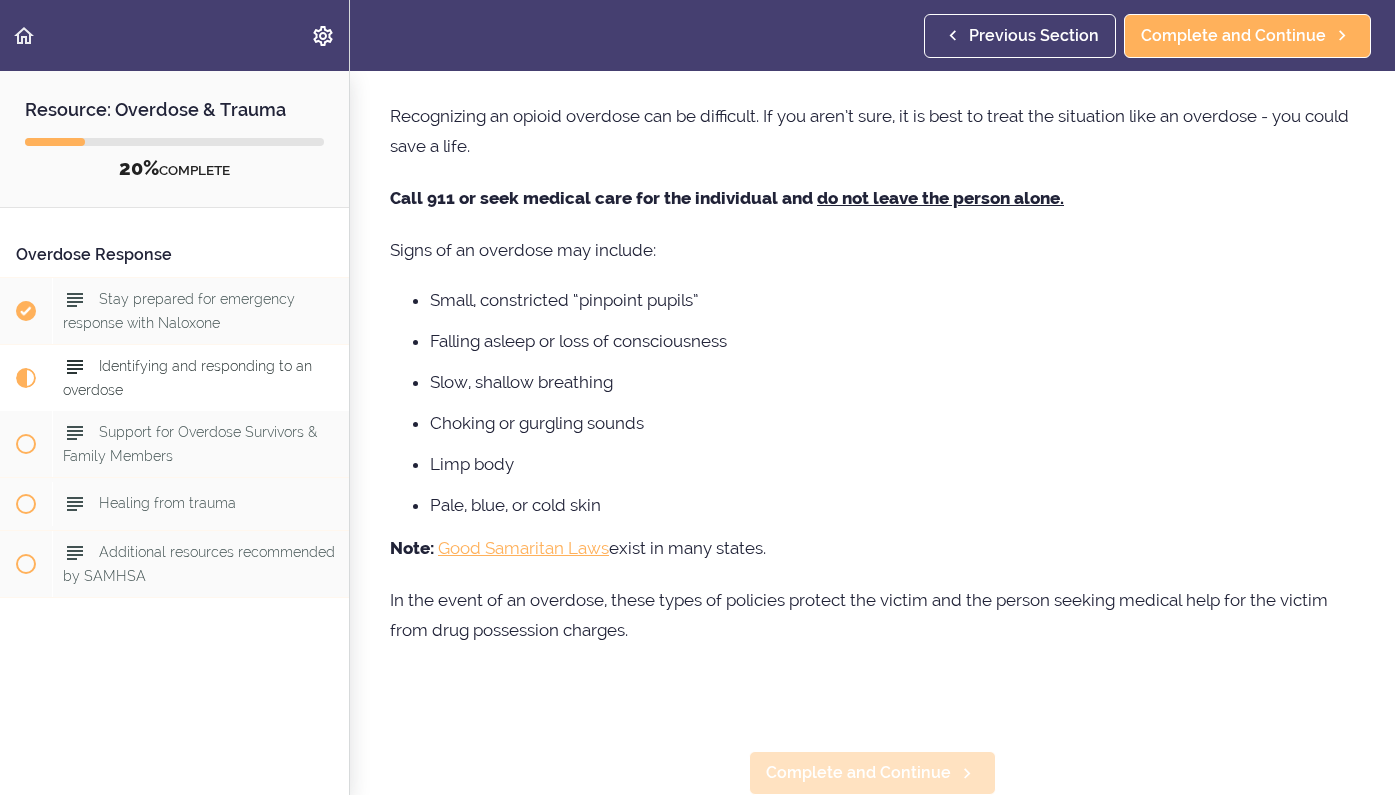 click on "Complete and Continue" at bounding box center (858, 773) 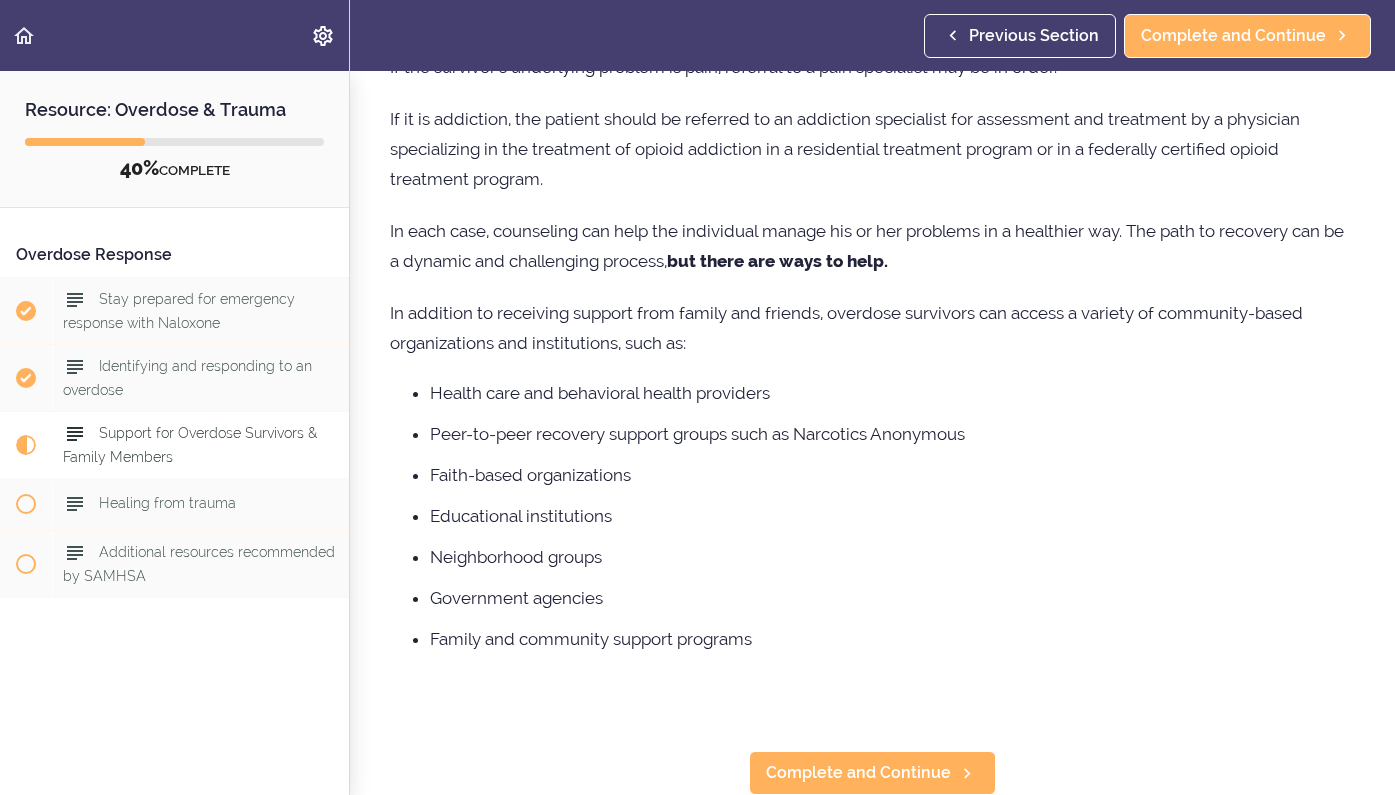 scroll, scrollTop: 787, scrollLeft: 0, axis: vertical 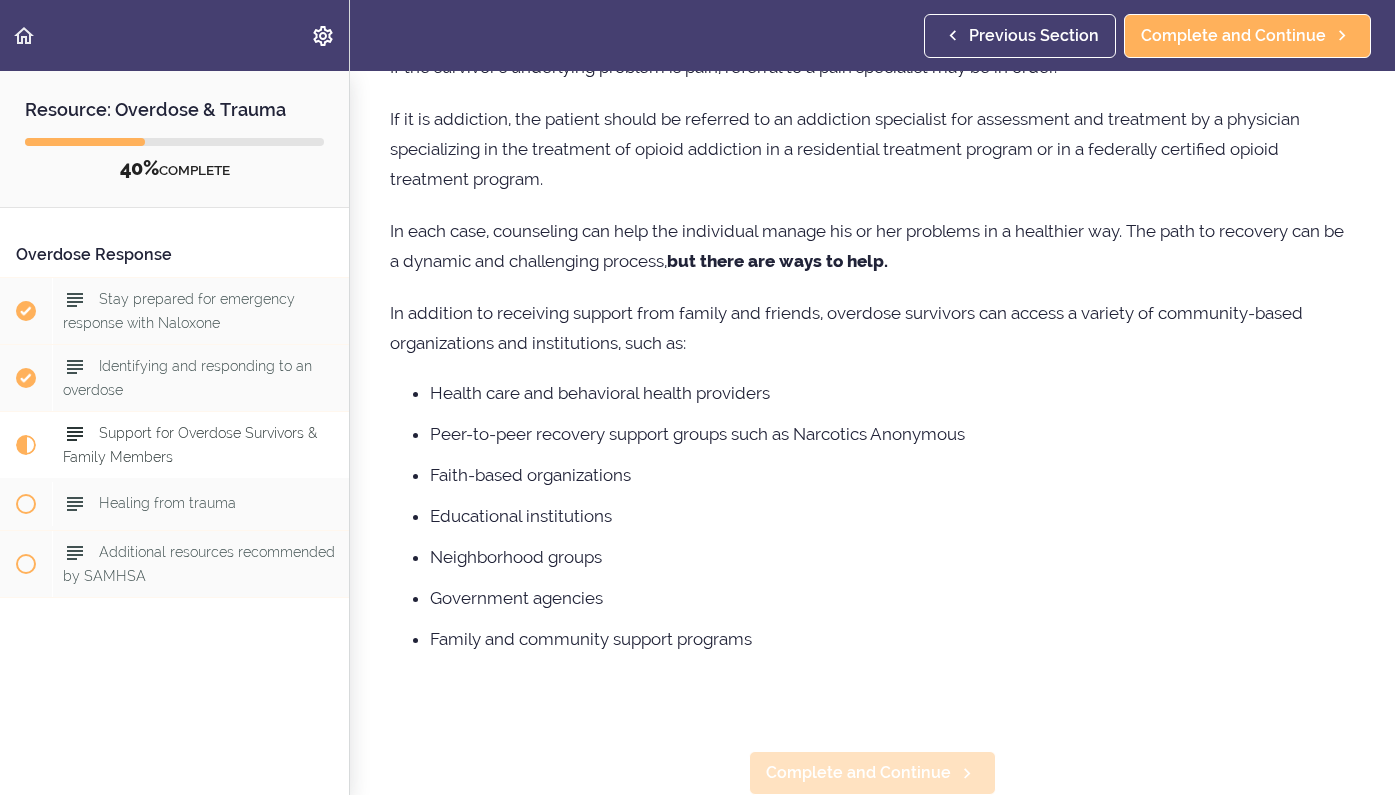 click on "Complete and Continue" at bounding box center (858, 773) 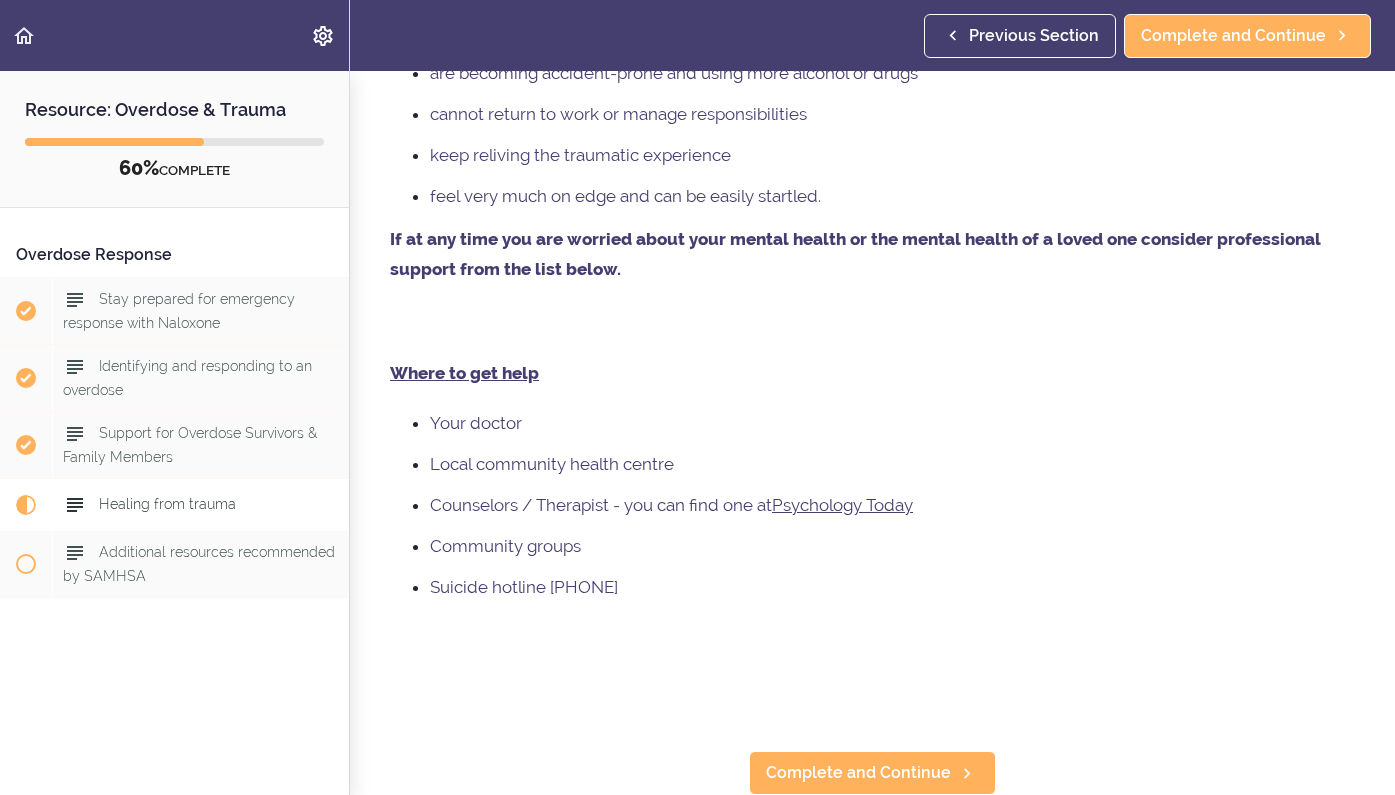scroll, scrollTop: 5247, scrollLeft: 0, axis: vertical 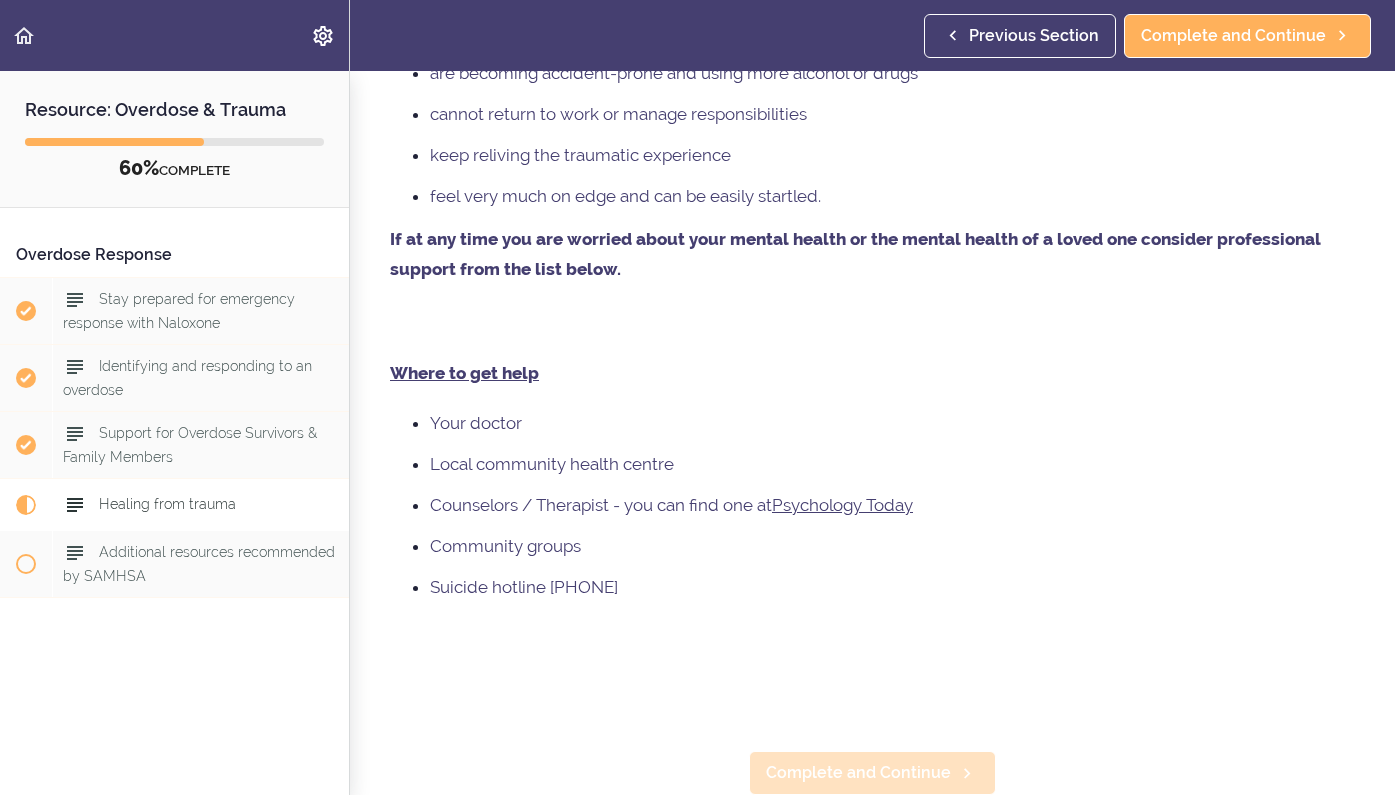 click on "Complete and Continue" at bounding box center [858, 773] 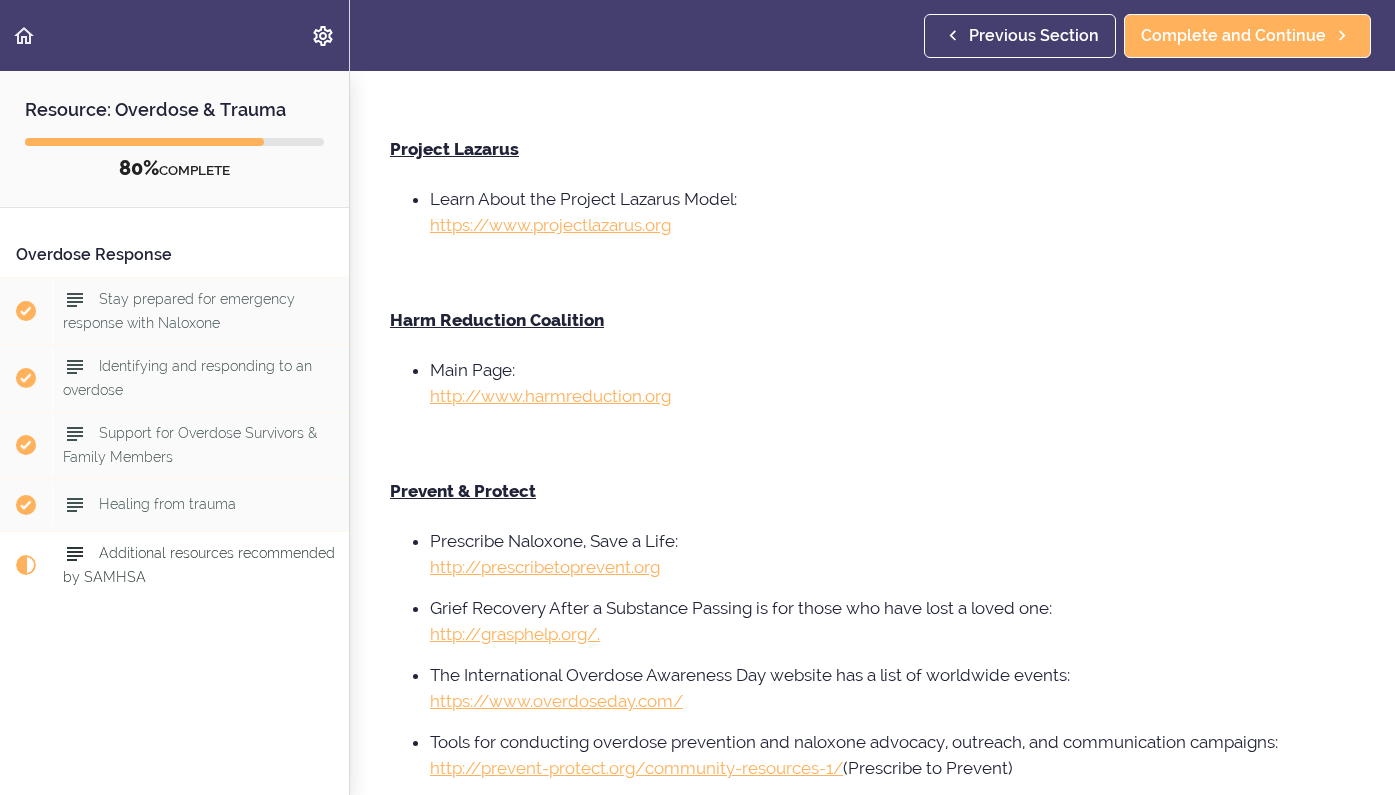 scroll, scrollTop: 1140, scrollLeft: 0, axis: vertical 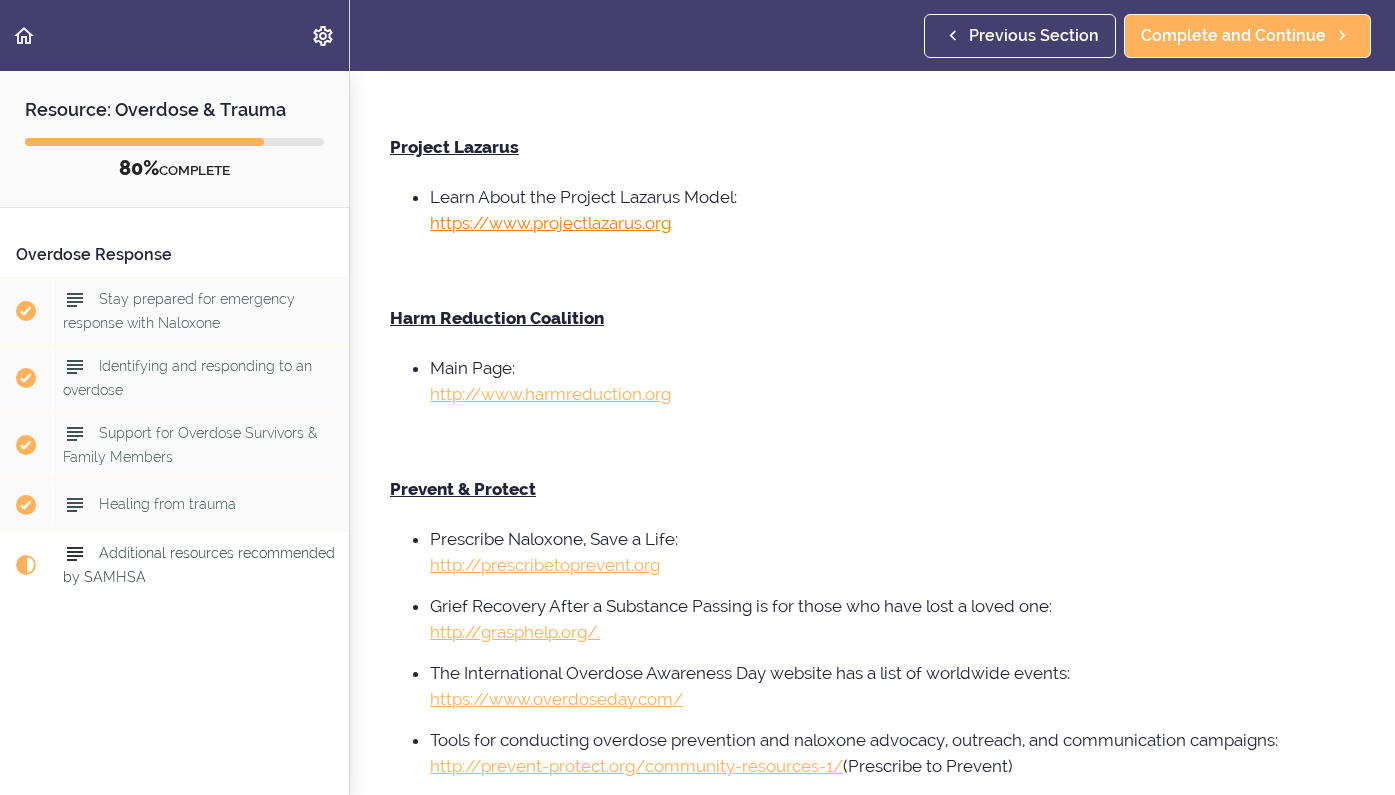 click on "https://www.projectlazarus.org" at bounding box center (550, 223) 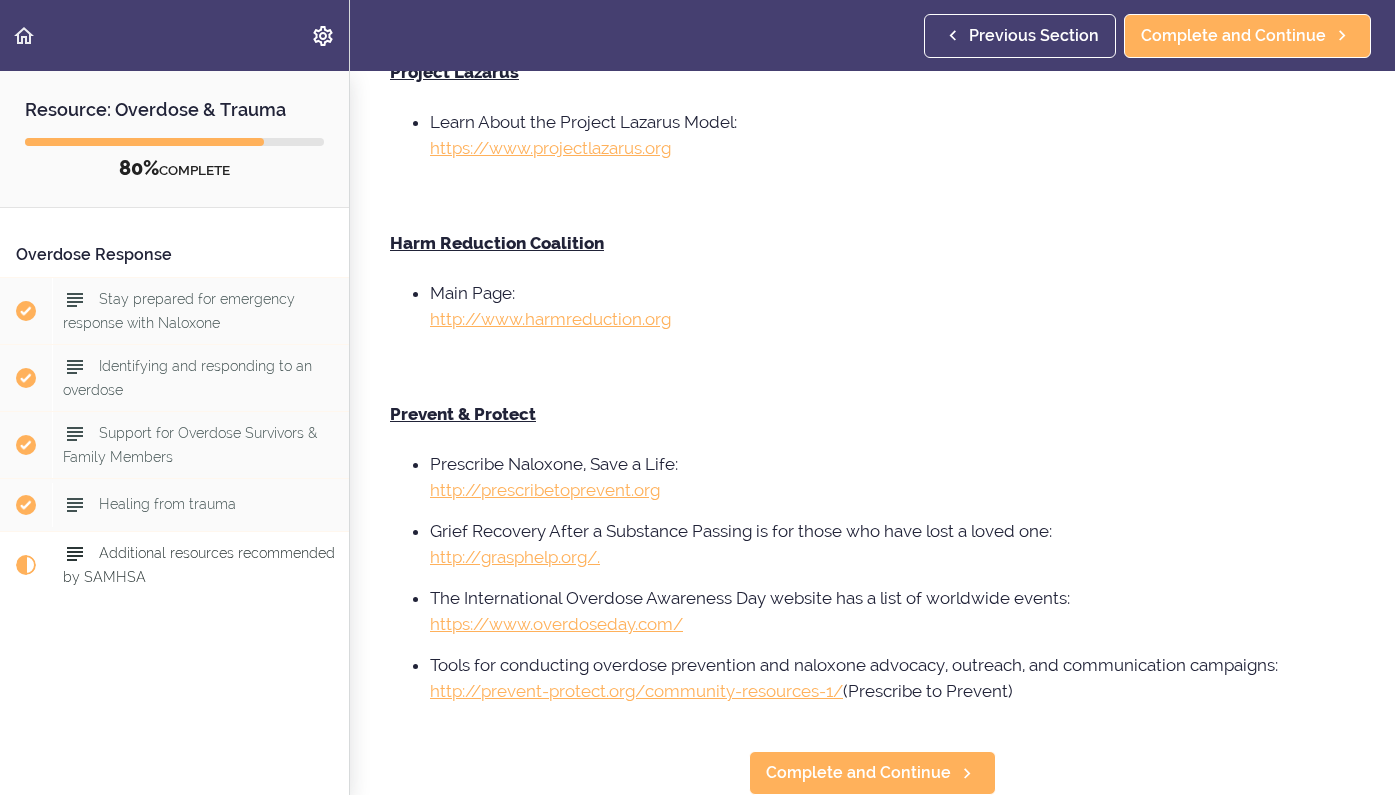 scroll, scrollTop: 1215, scrollLeft: 0, axis: vertical 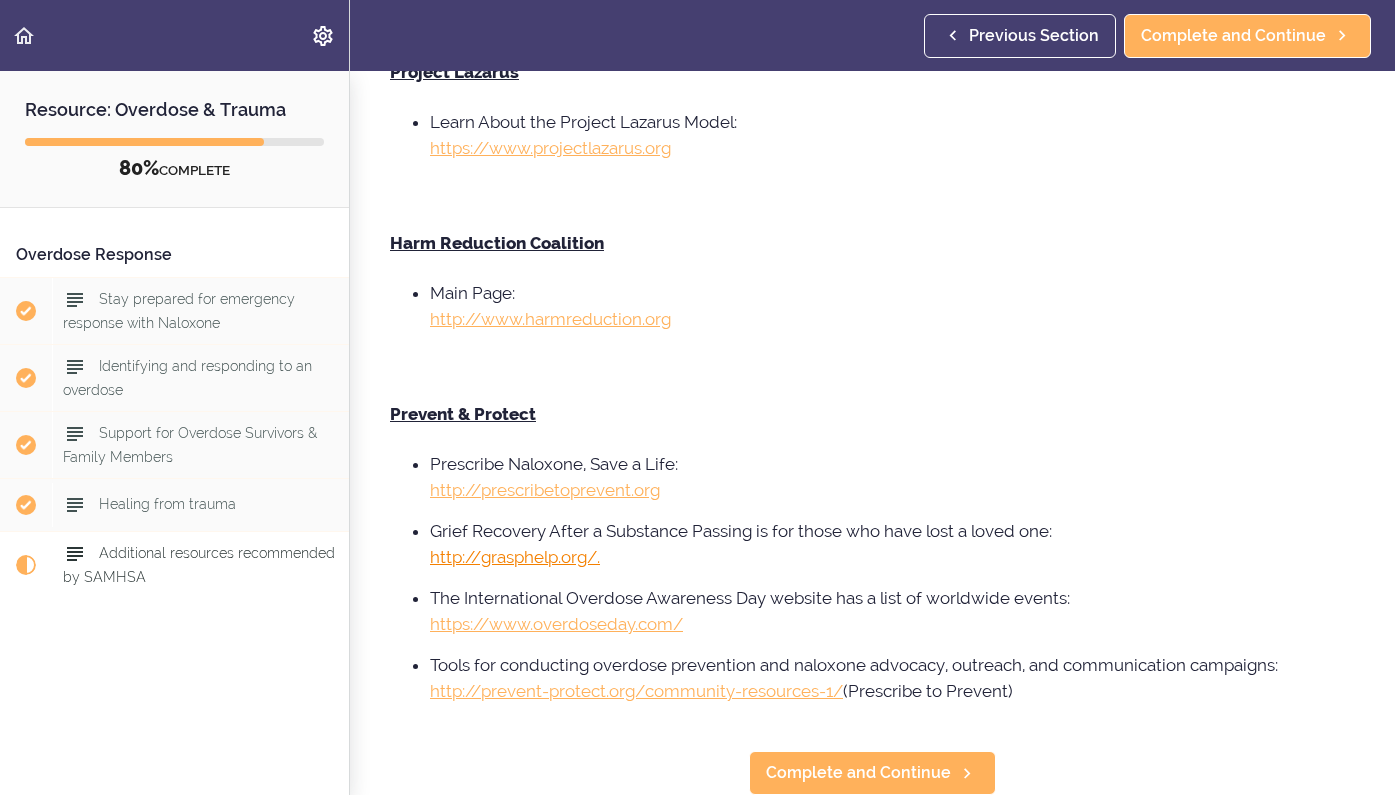 click on "http://grasphelp.org/." at bounding box center (515, 557) 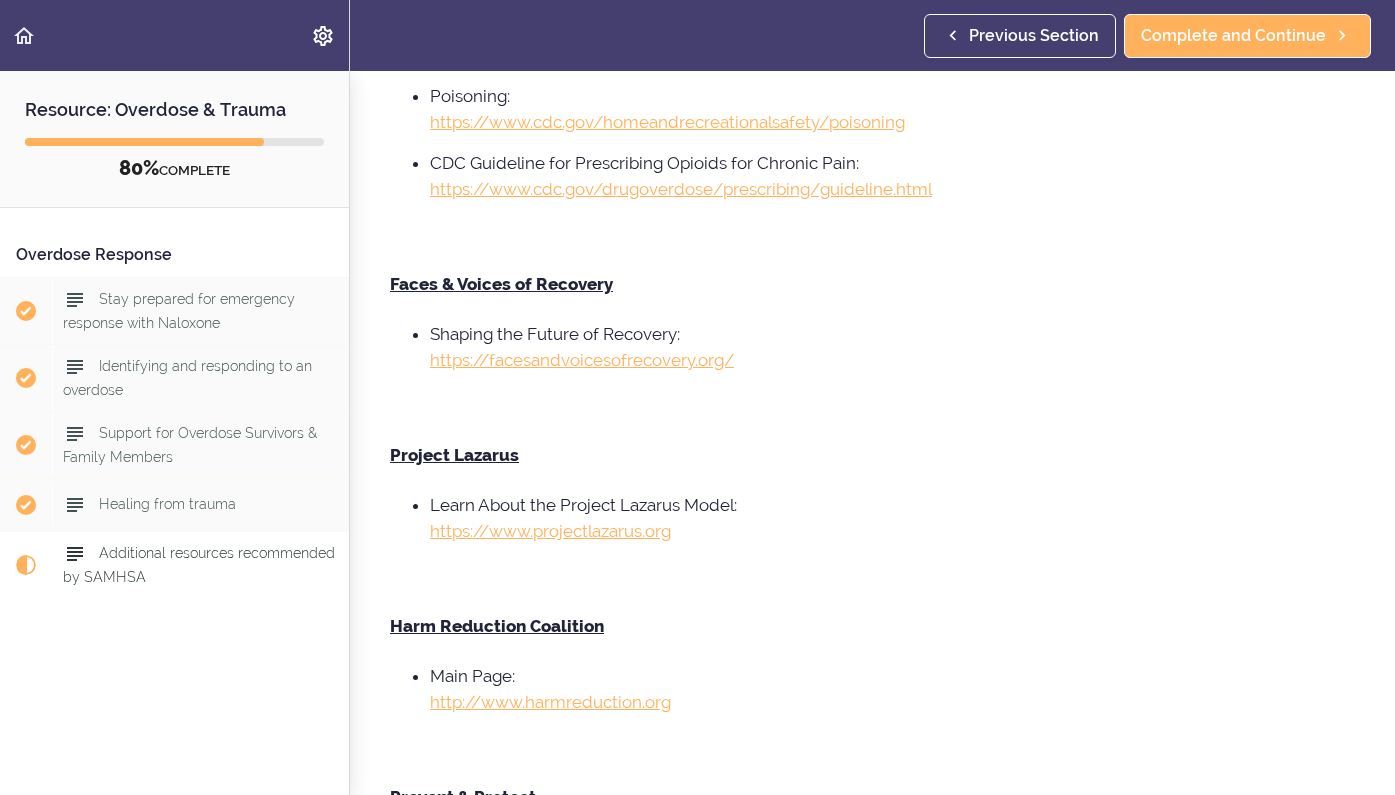 scroll, scrollTop: 809, scrollLeft: 0, axis: vertical 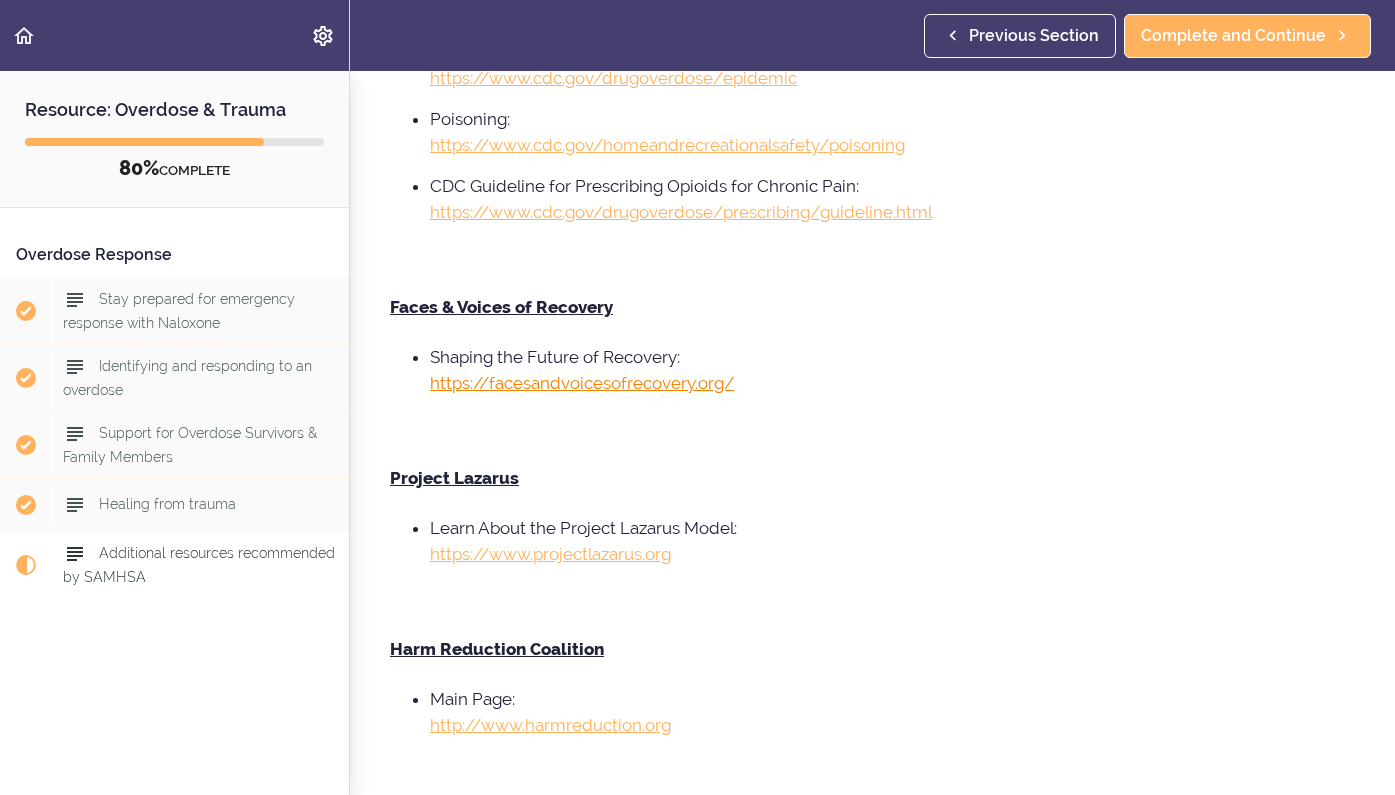 click on "https://facesandvoicesofrecovery.org/" at bounding box center (582, 383) 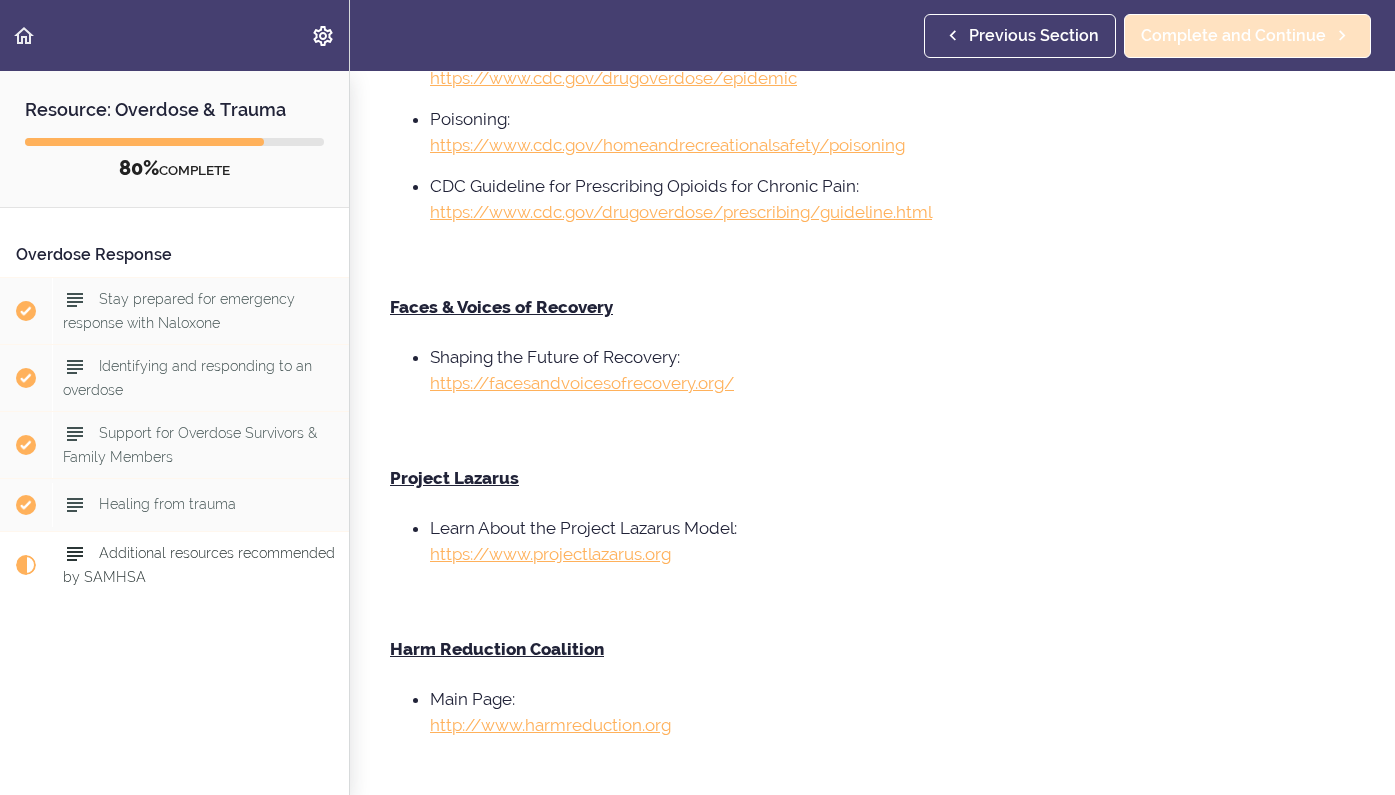 click on "Complete and Continue" at bounding box center (1233, 36) 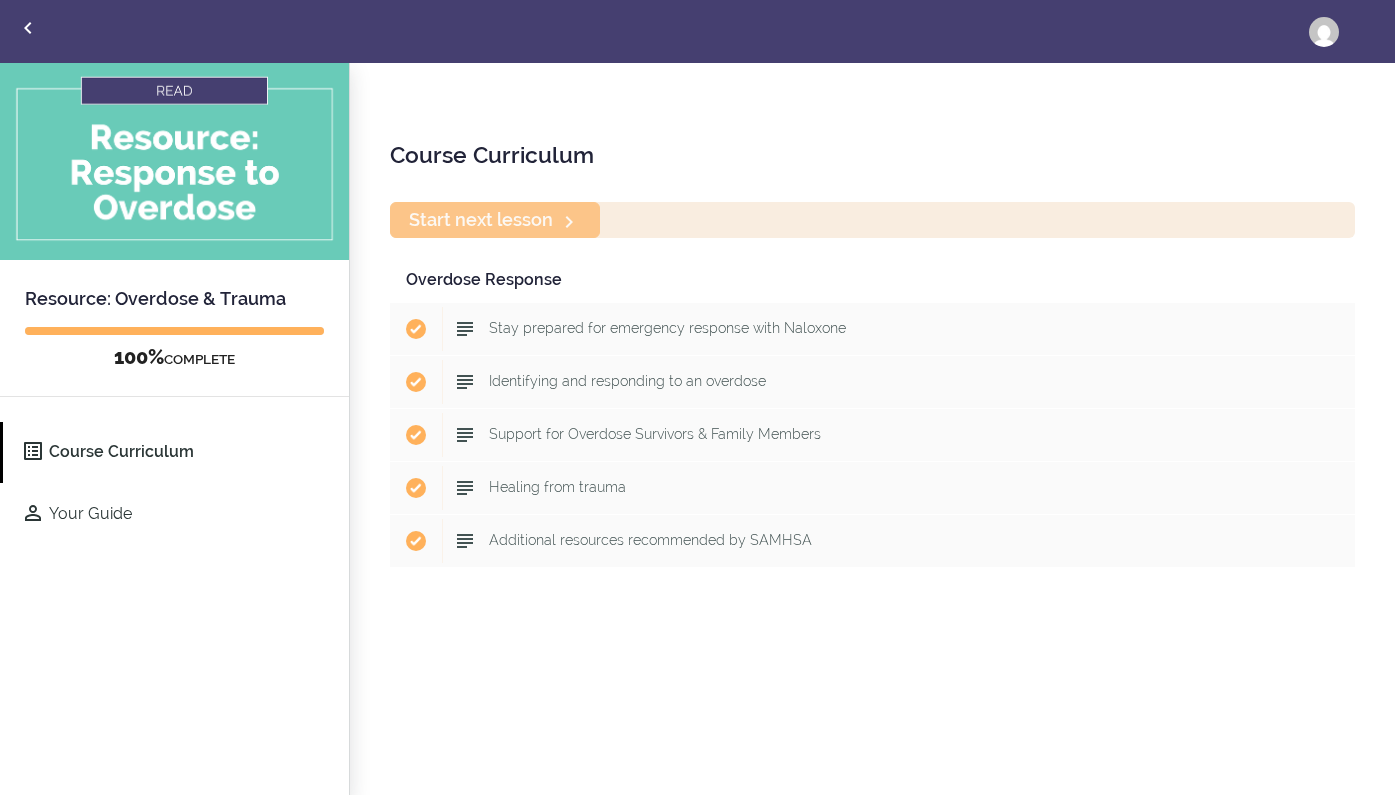scroll, scrollTop: 0, scrollLeft: 0, axis: both 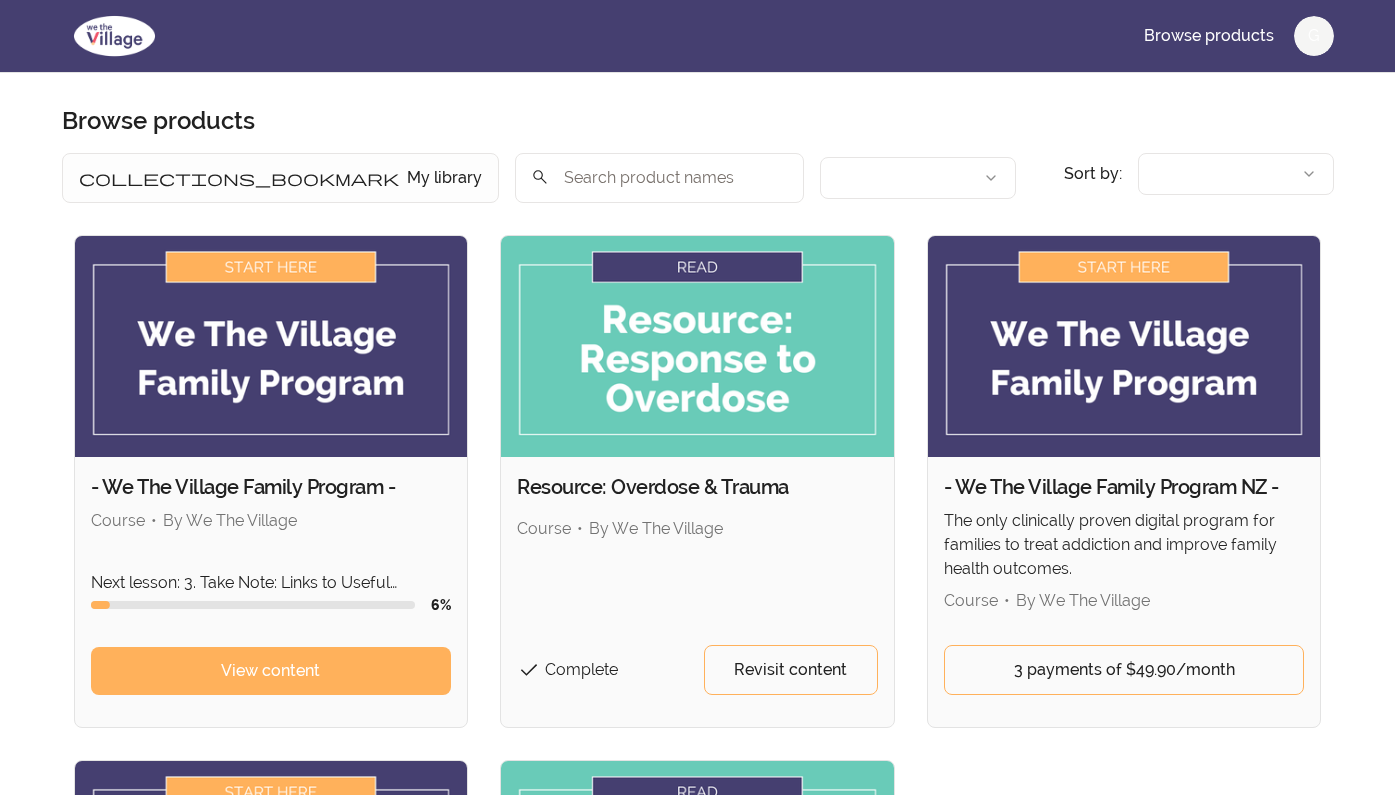 type 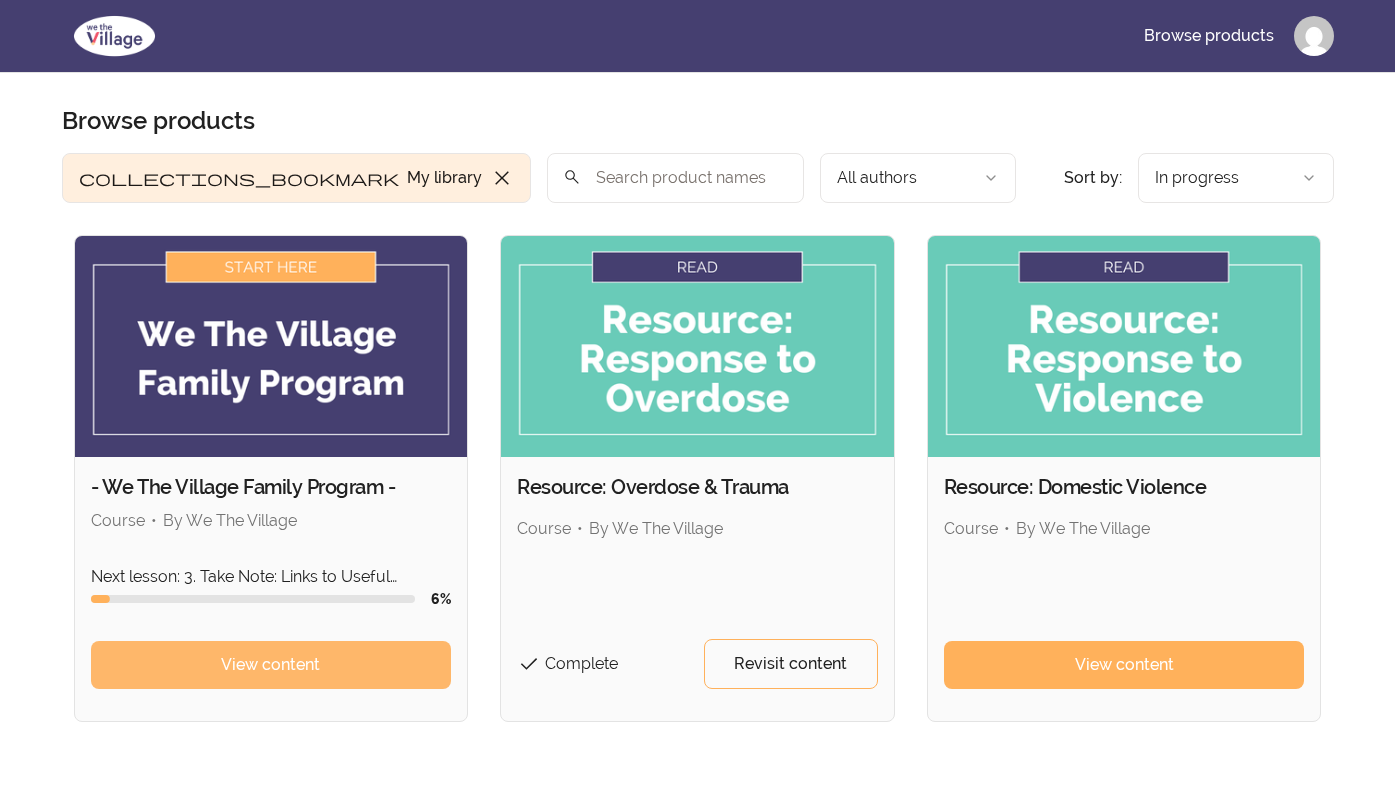 click on "View content" at bounding box center (270, 665) 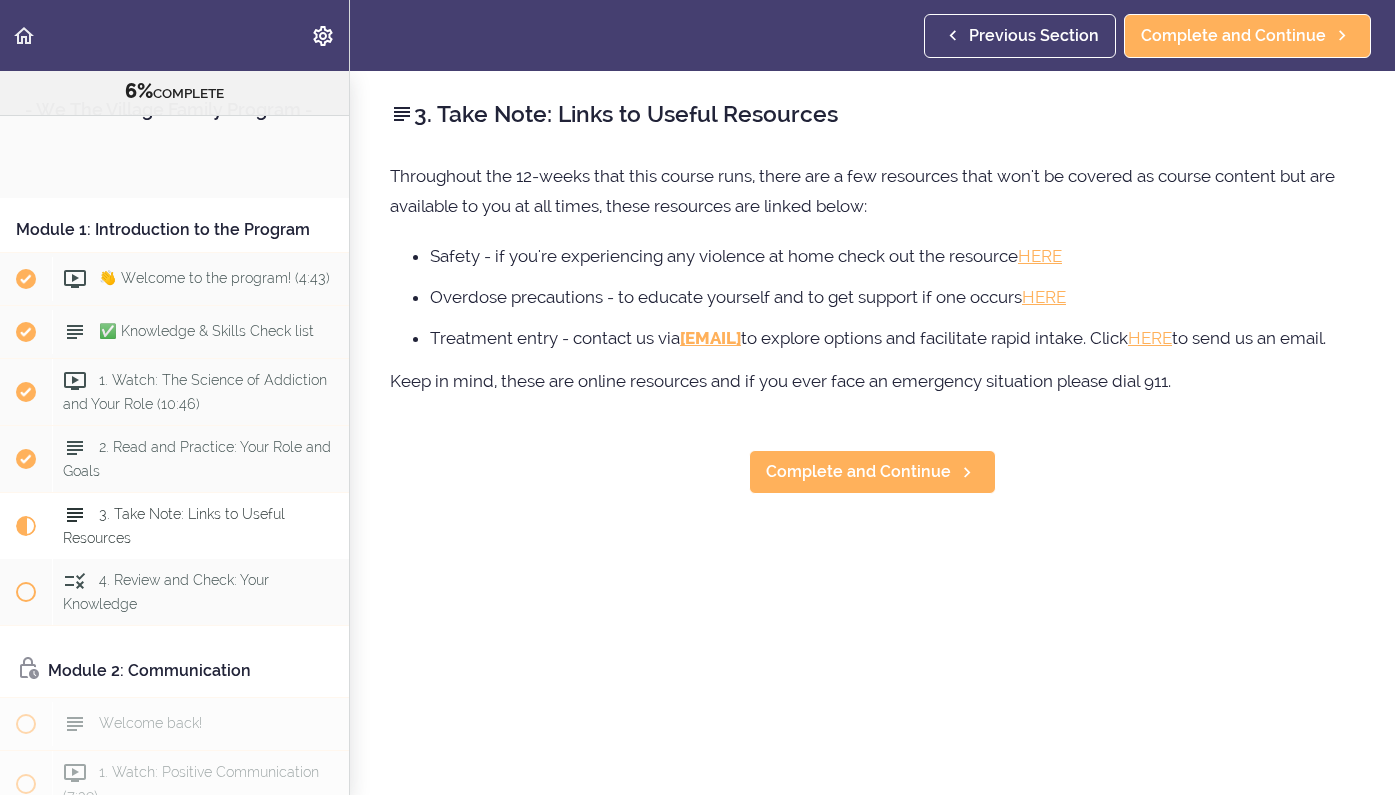 scroll, scrollTop: 0, scrollLeft: 0, axis: both 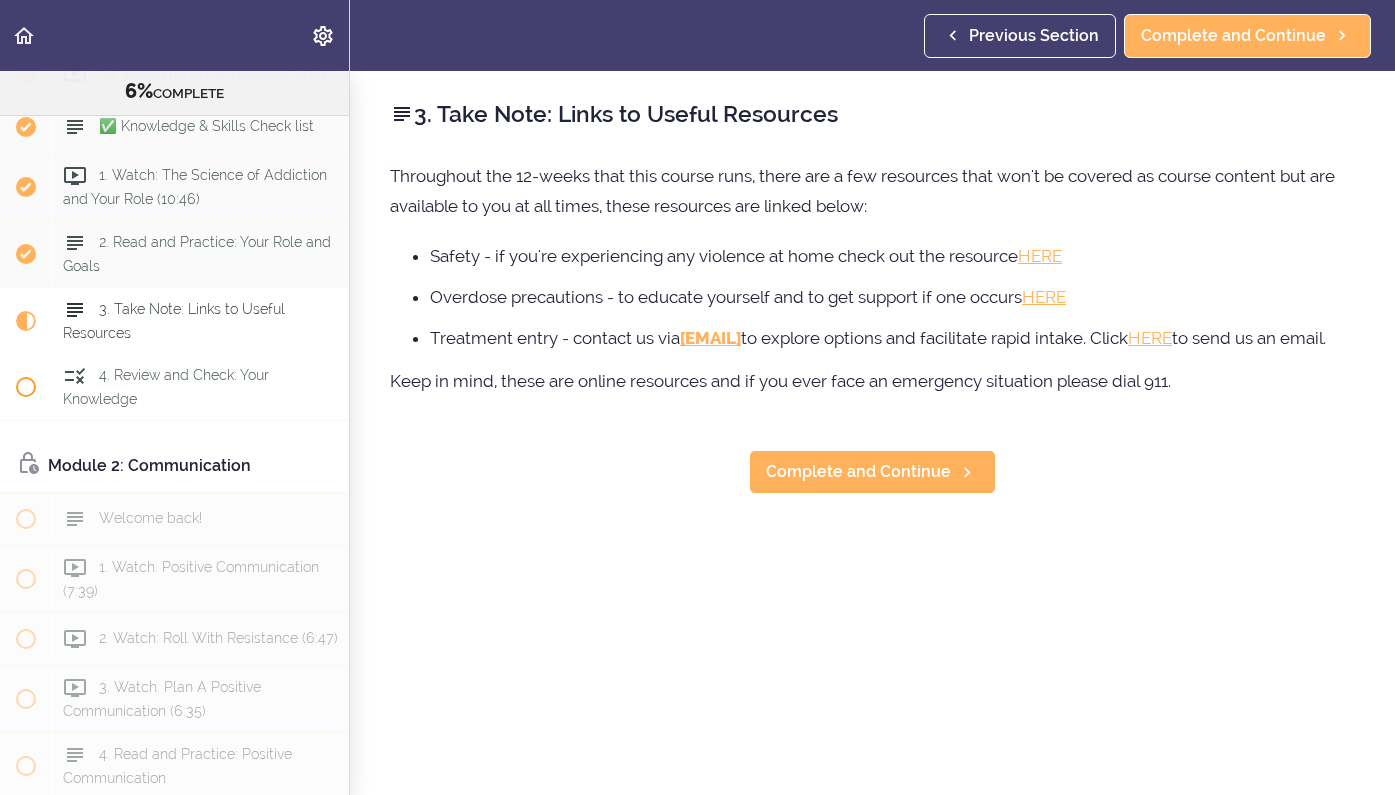 click on "4. Review and Check: Your Knowledge" at bounding box center [166, 386] 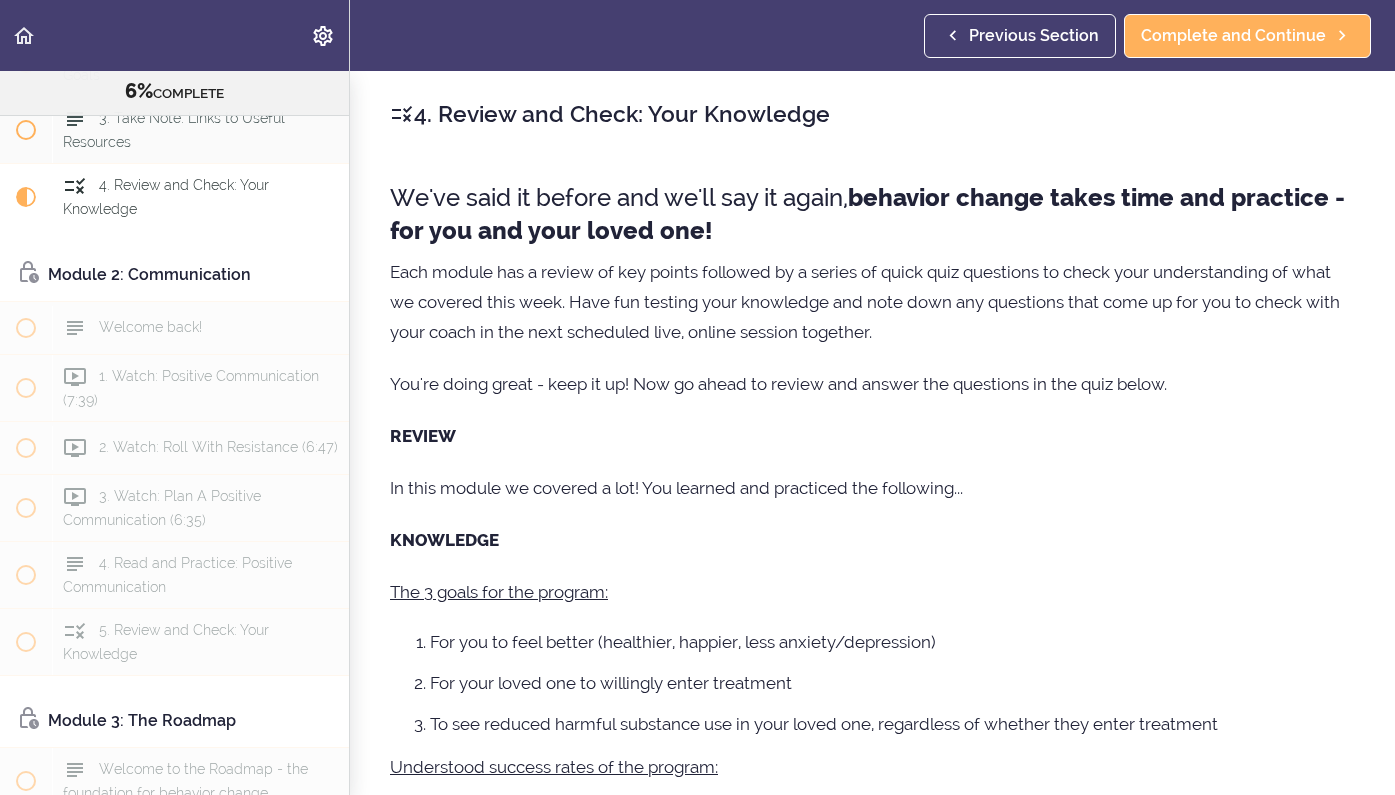 scroll, scrollTop: 413, scrollLeft: 0, axis: vertical 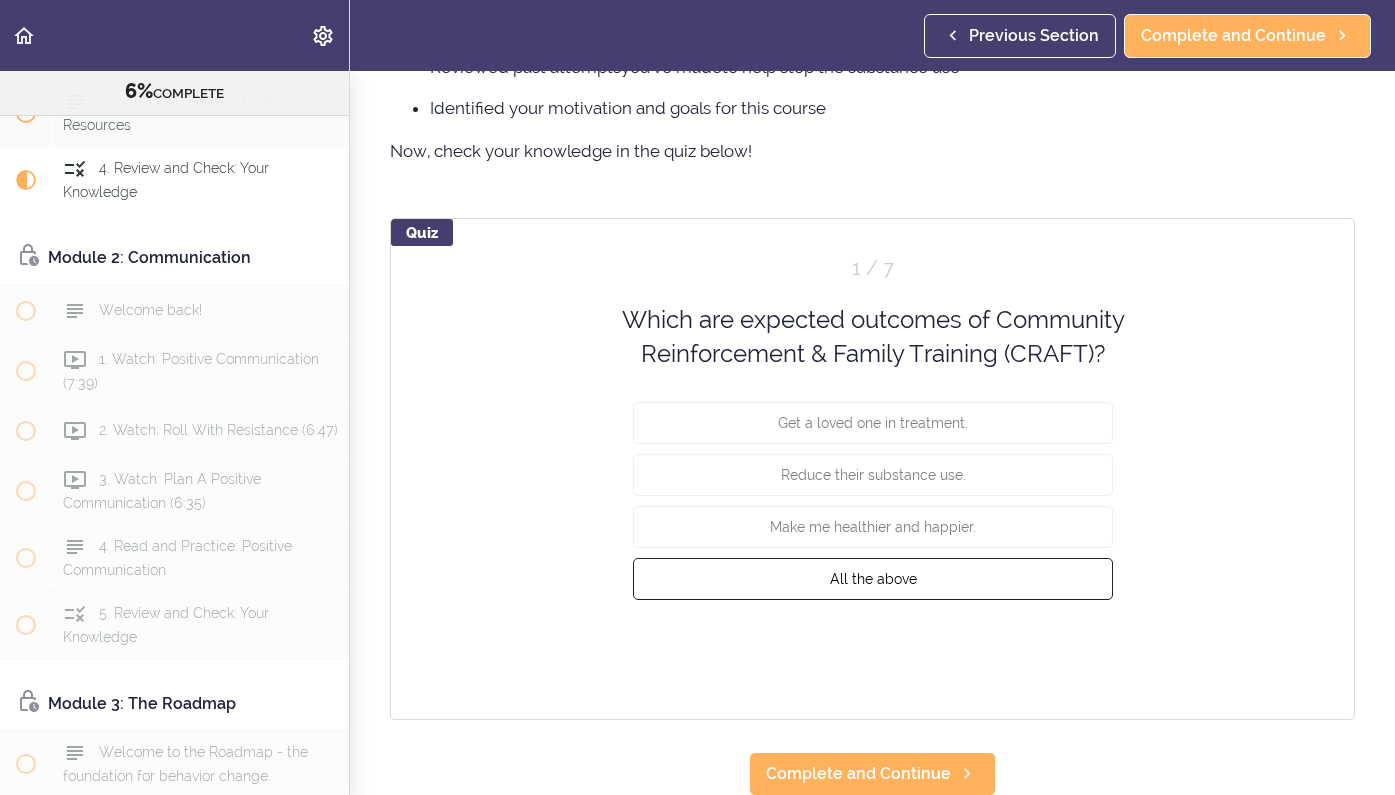 click on "All the above" at bounding box center [873, 578] 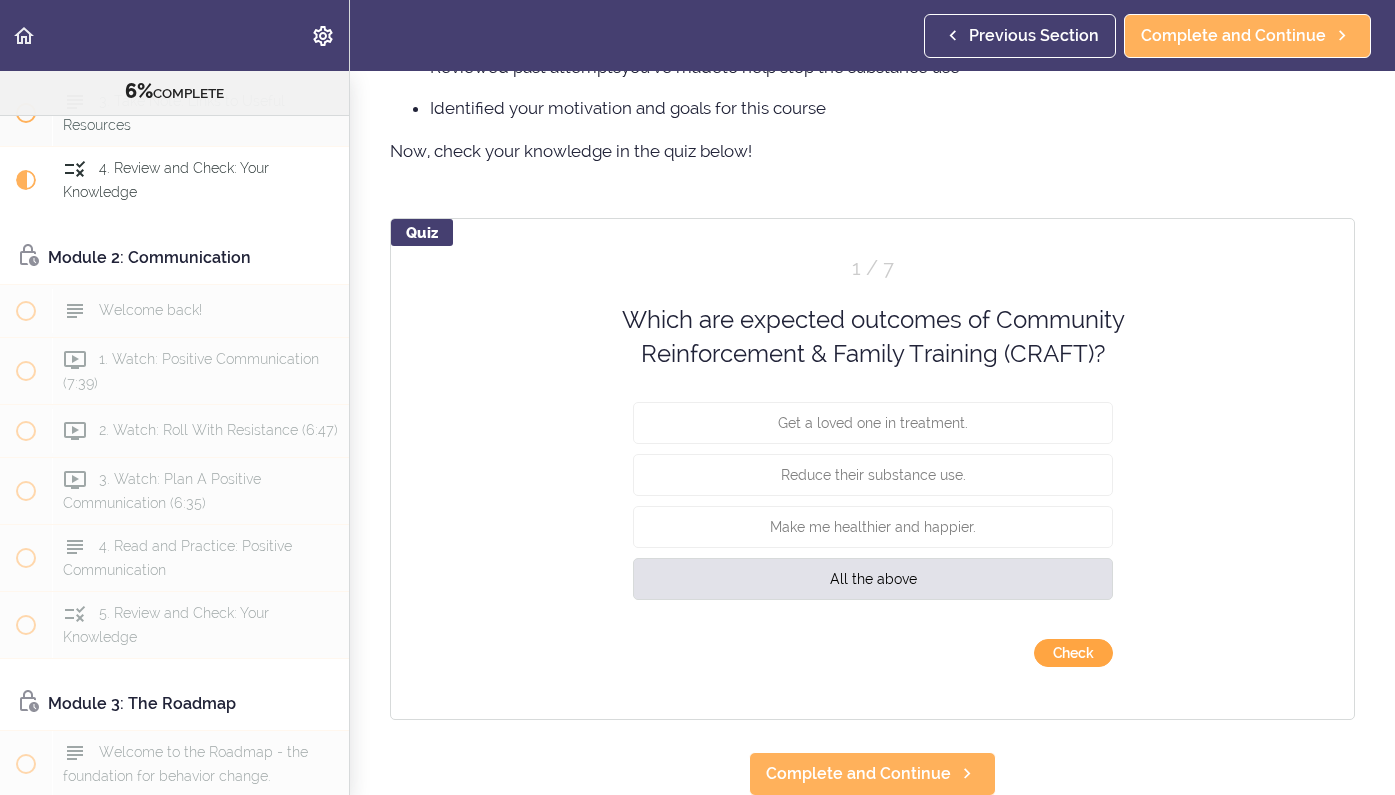 click on "Check" at bounding box center [1073, 653] 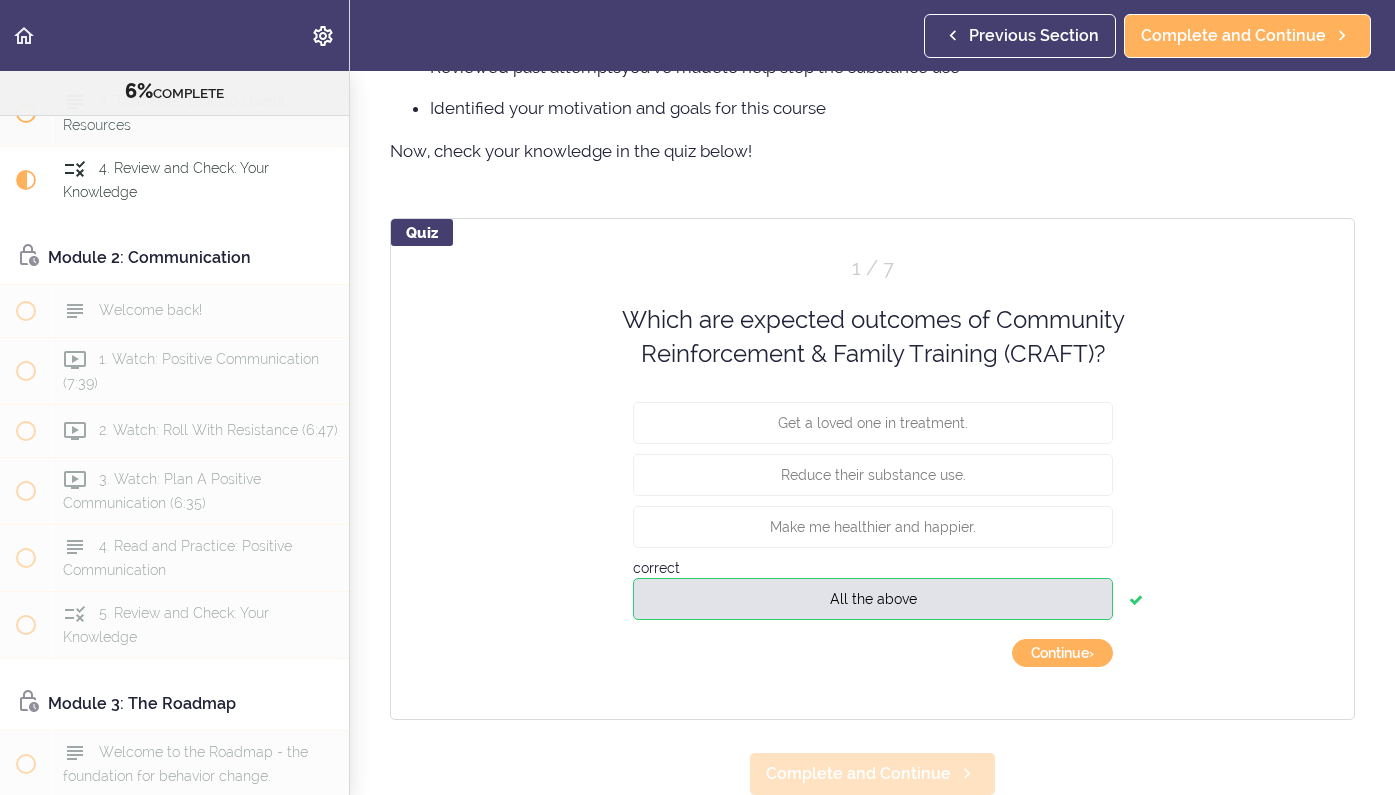 click on "Complete and Continue" at bounding box center [858, 774] 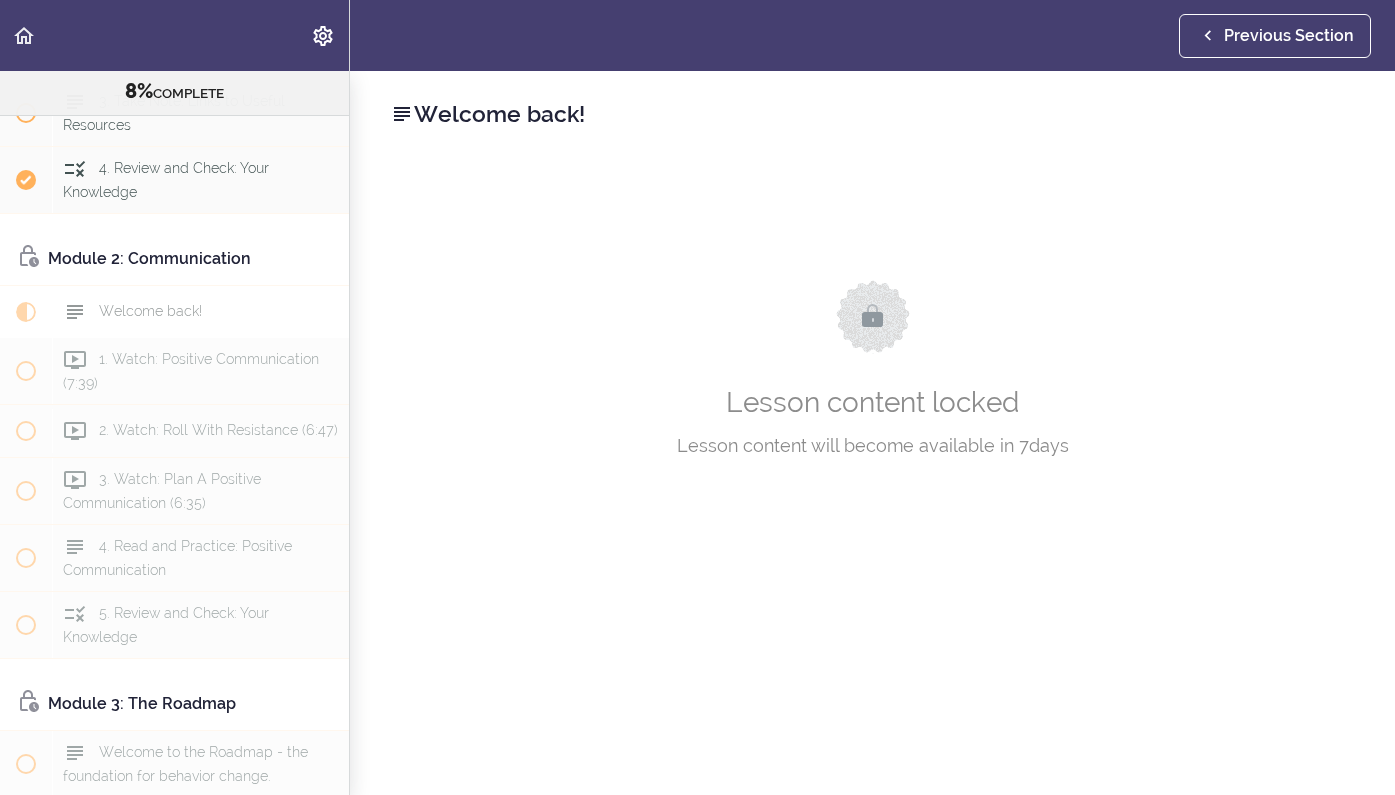 scroll, scrollTop: 0, scrollLeft: 0, axis: both 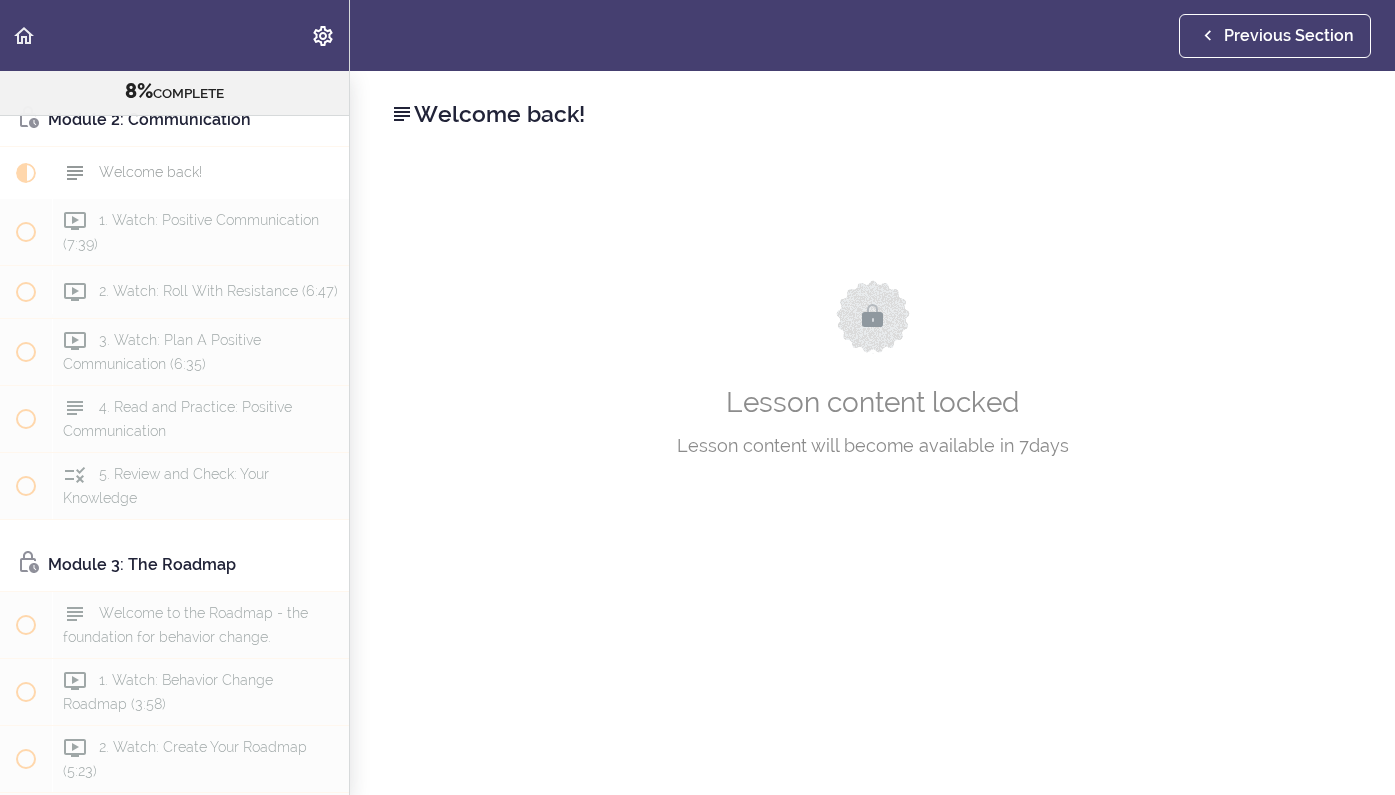click on "Previous Section" at bounding box center (1275, 36) 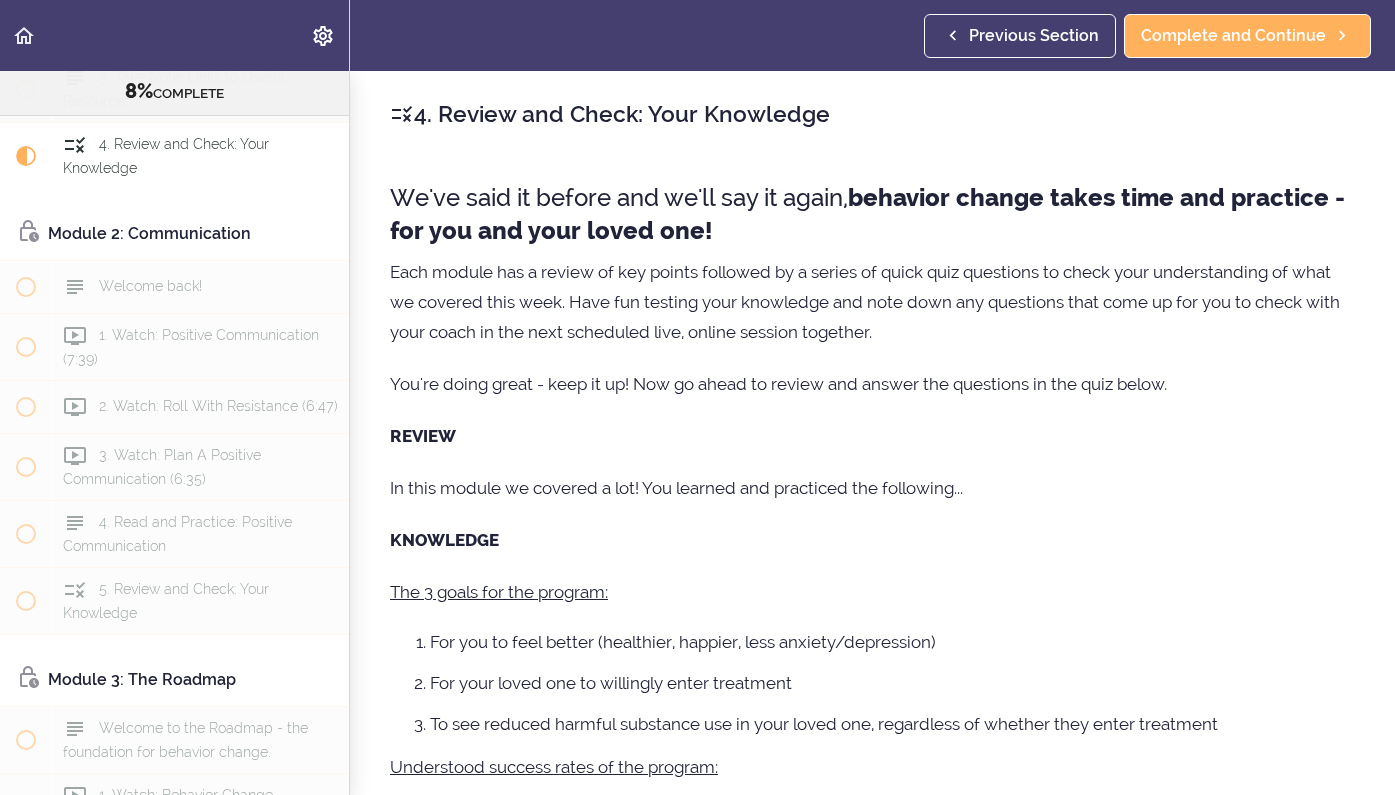 scroll, scrollTop: 413, scrollLeft: 0, axis: vertical 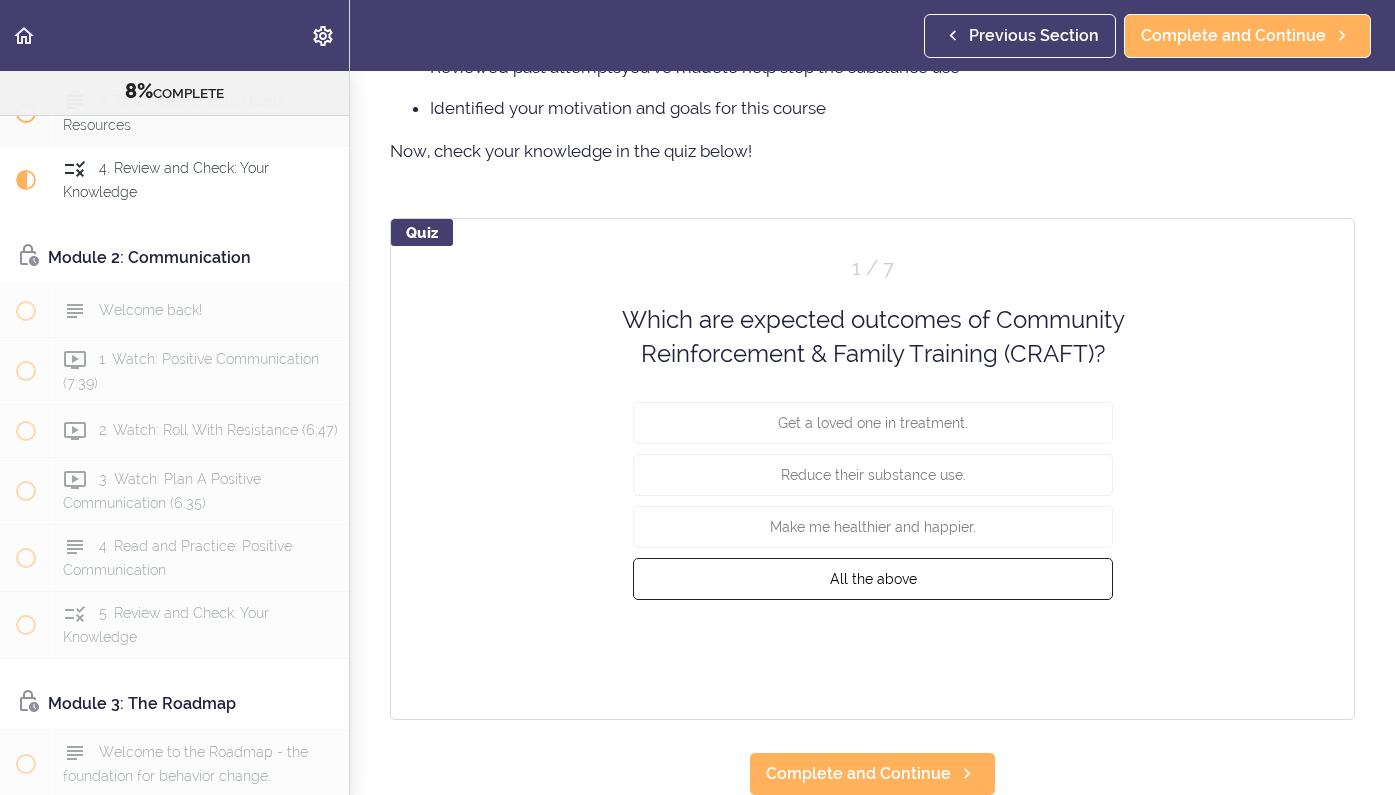 click on "All the above" at bounding box center [872, 578] 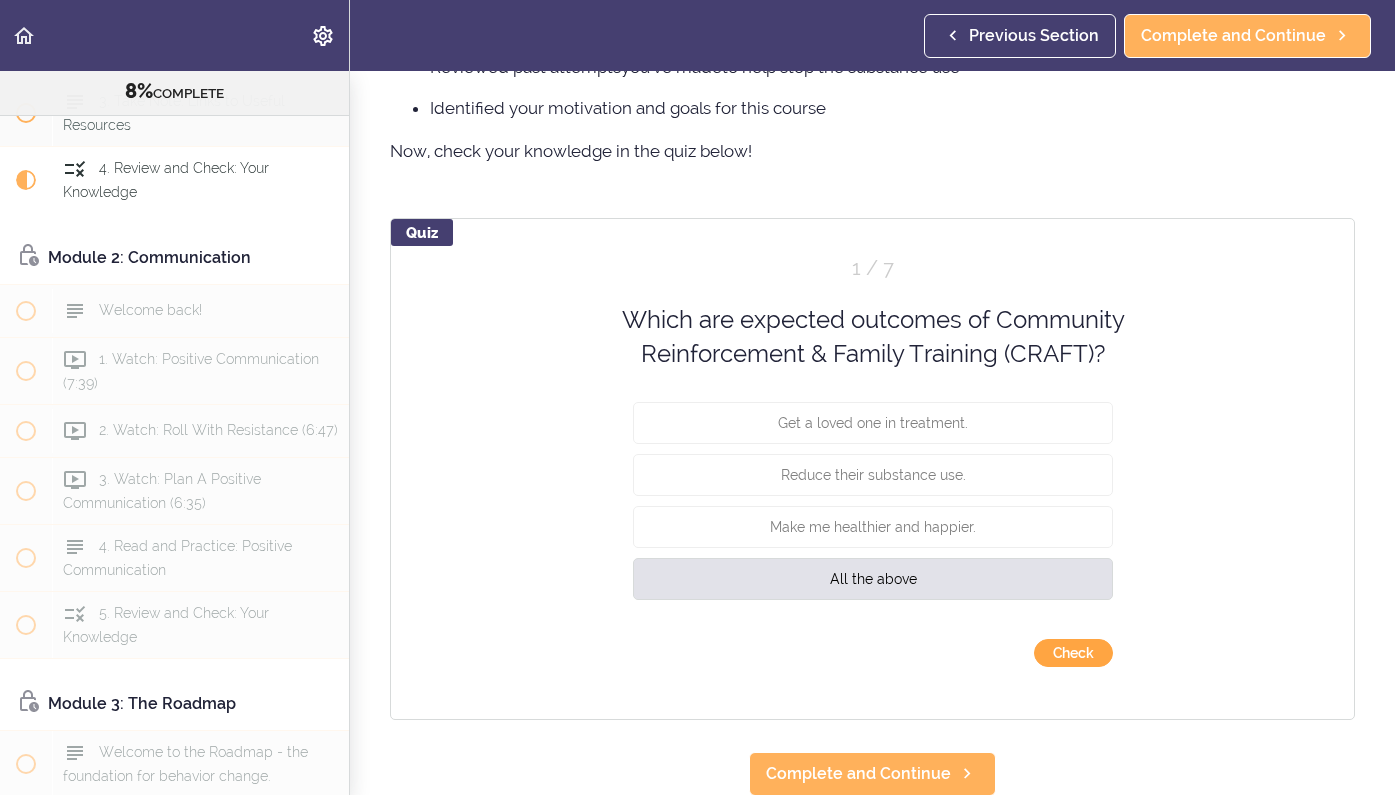 click on "Check" at bounding box center [1073, 653] 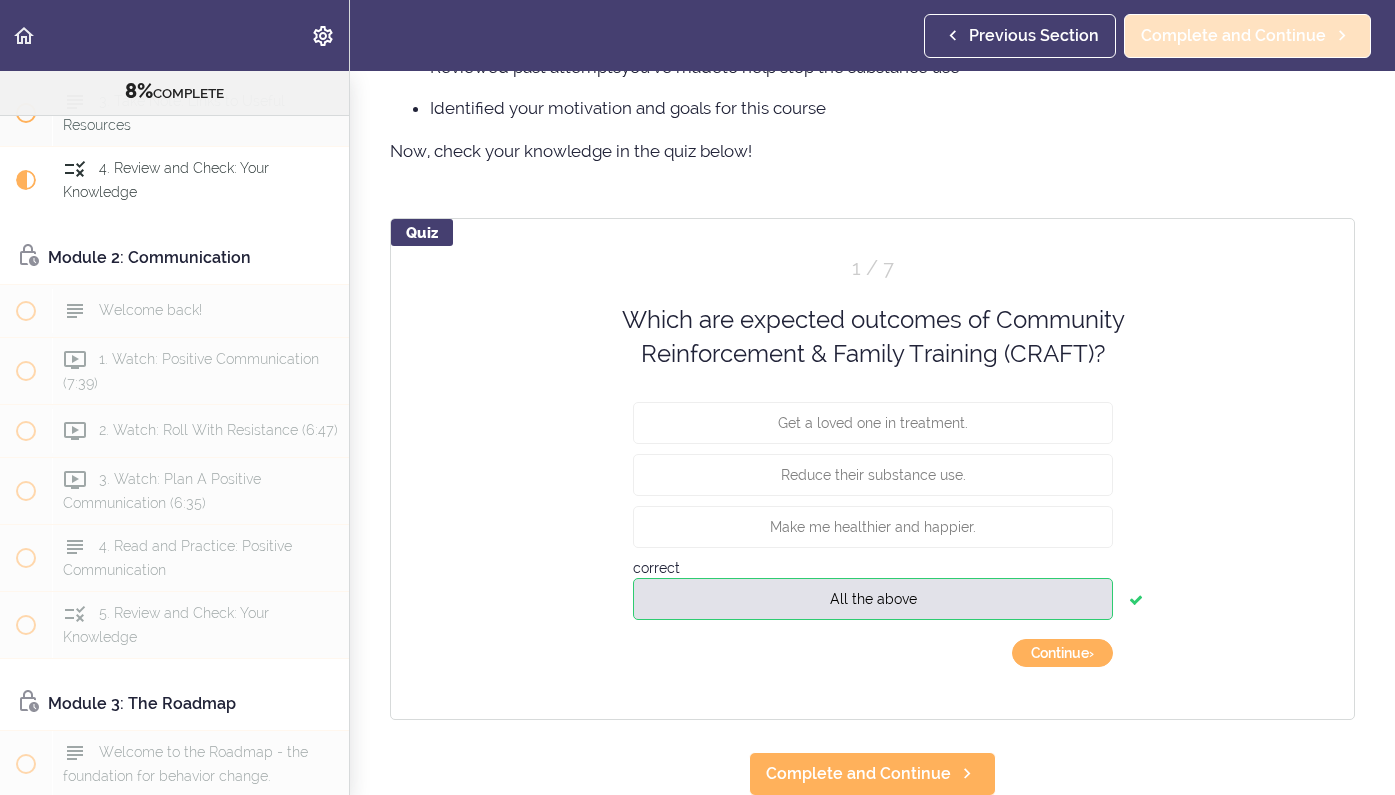 click on "Complete and Continue" at bounding box center (1233, 36) 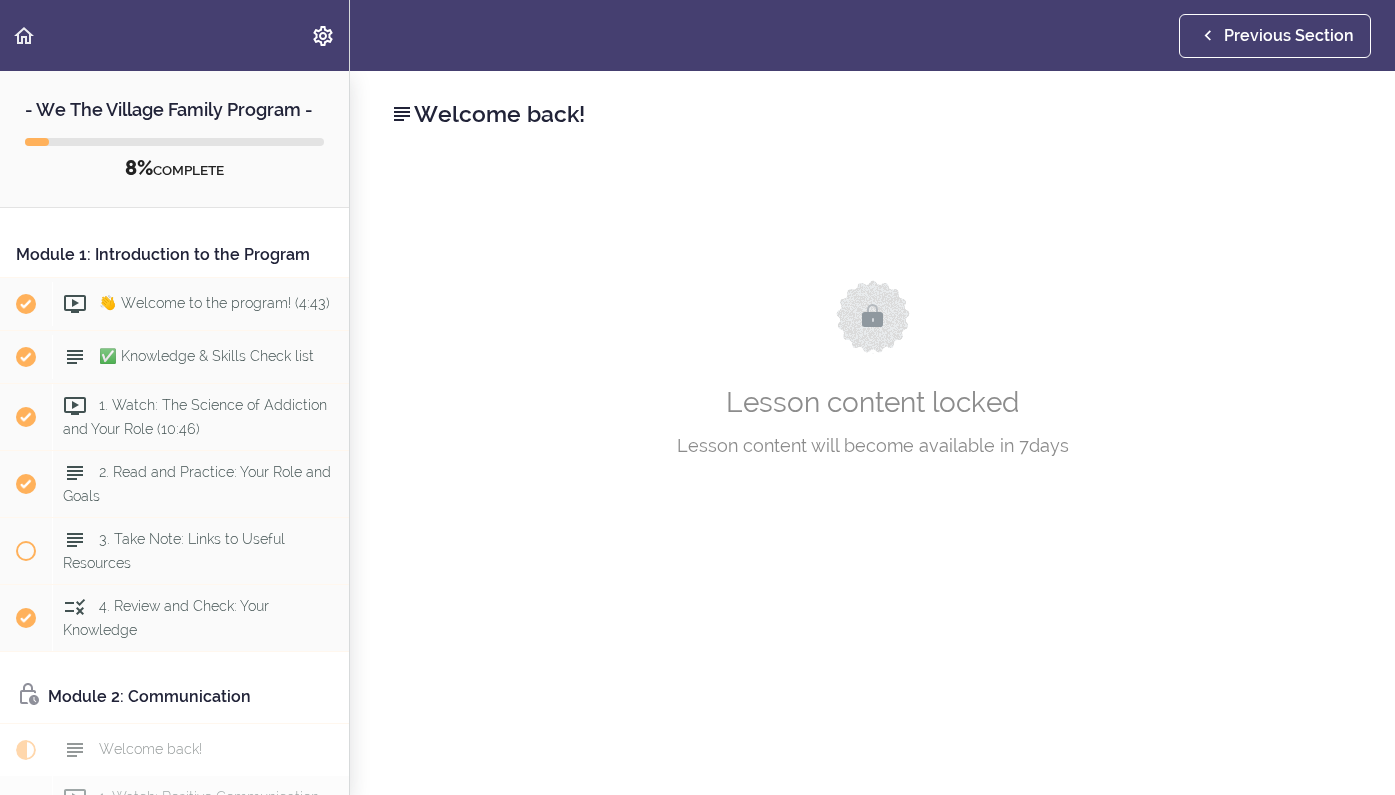 scroll, scrollTop: 0, scrollLeft: 0, axis: both 